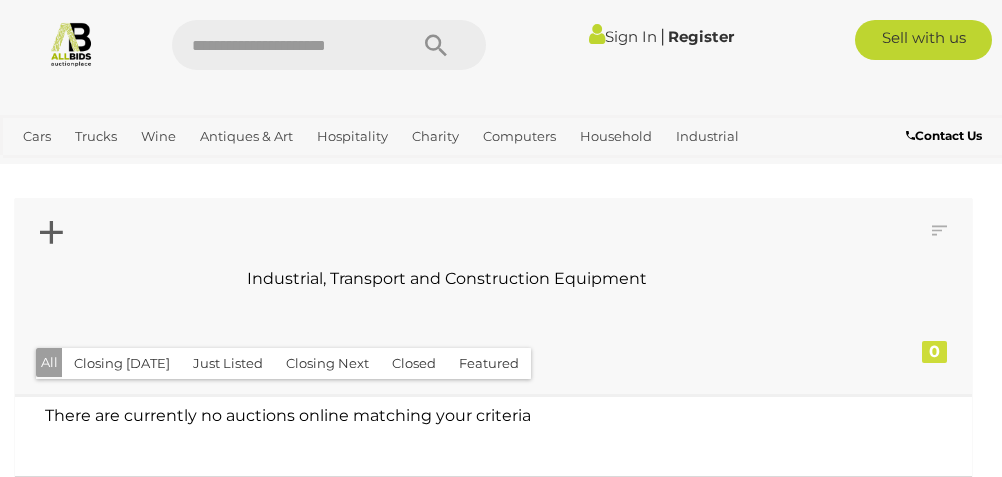 scroll, scrollTop: 0, scrollLeft: 0, axis: both 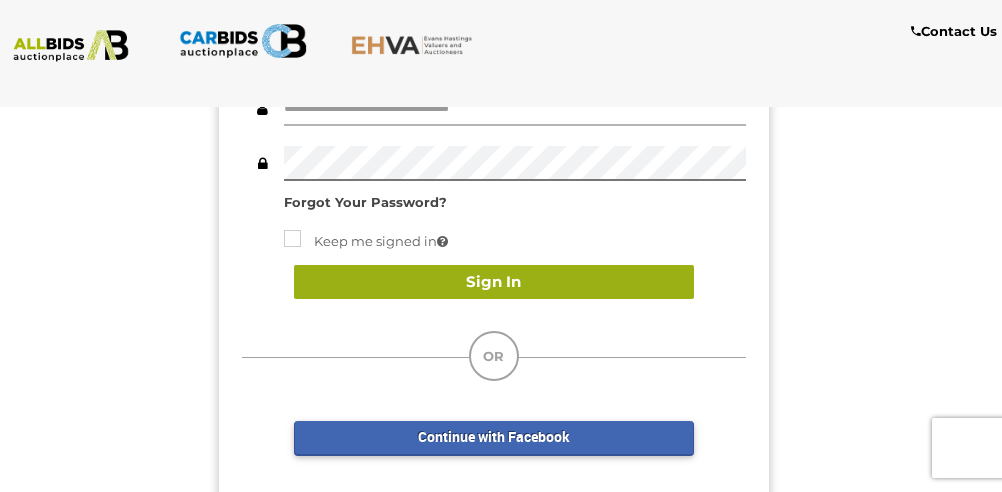 type on "**********" 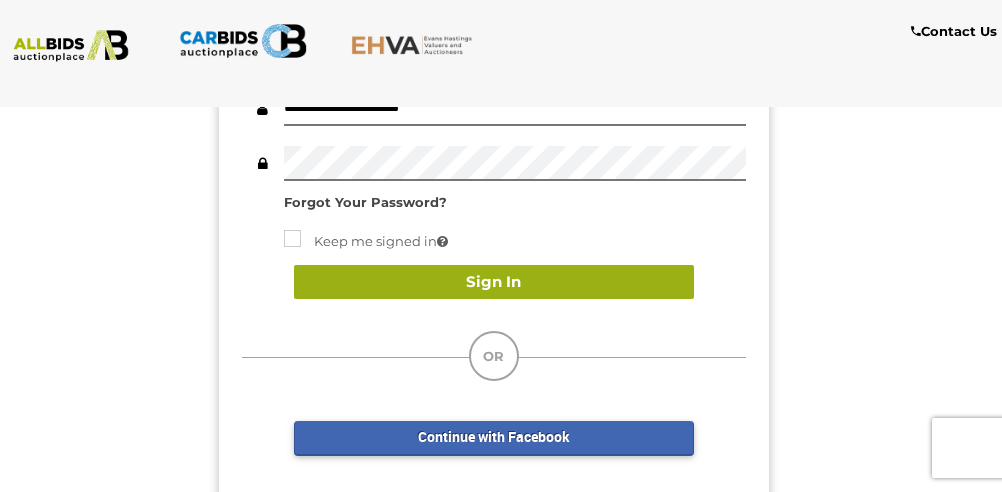click on "Sign In" at bounding box center (494, 282) 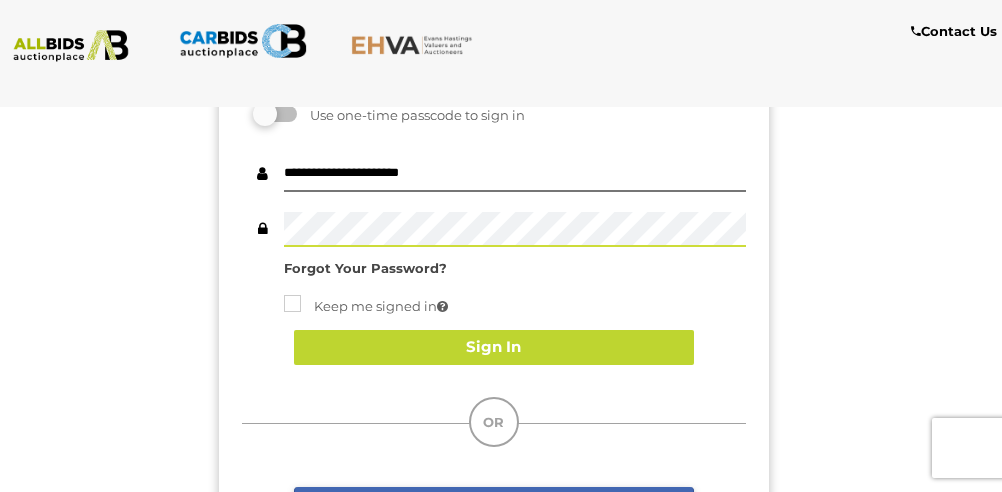 click on "Sign In" at bounding box center (494, 347) 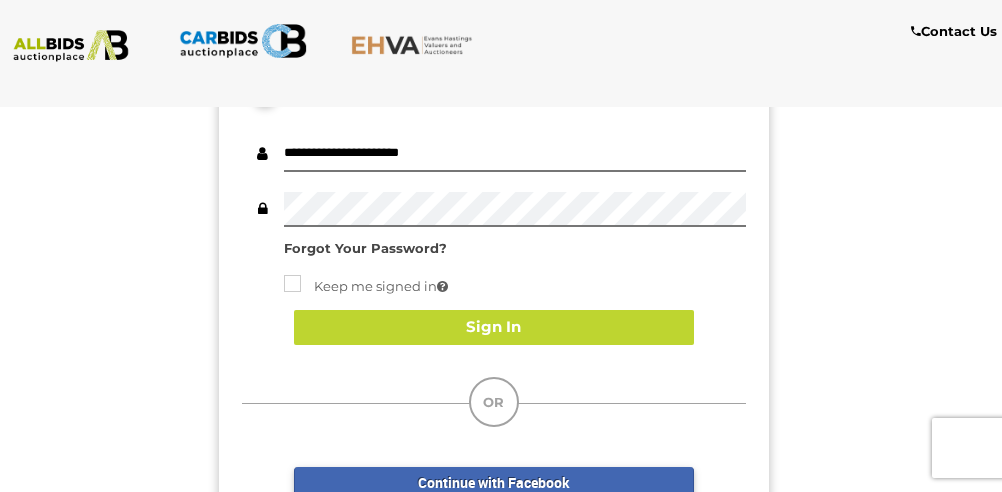 scroll, scrollTop: 206, scrollLeft: 0, axis: vertical 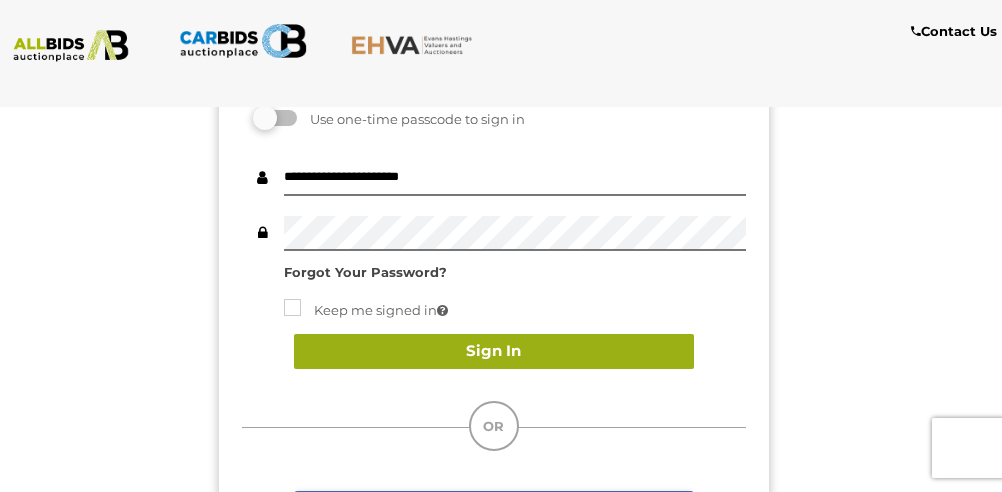 click on "Sign In" at bounding box center [494, 351] 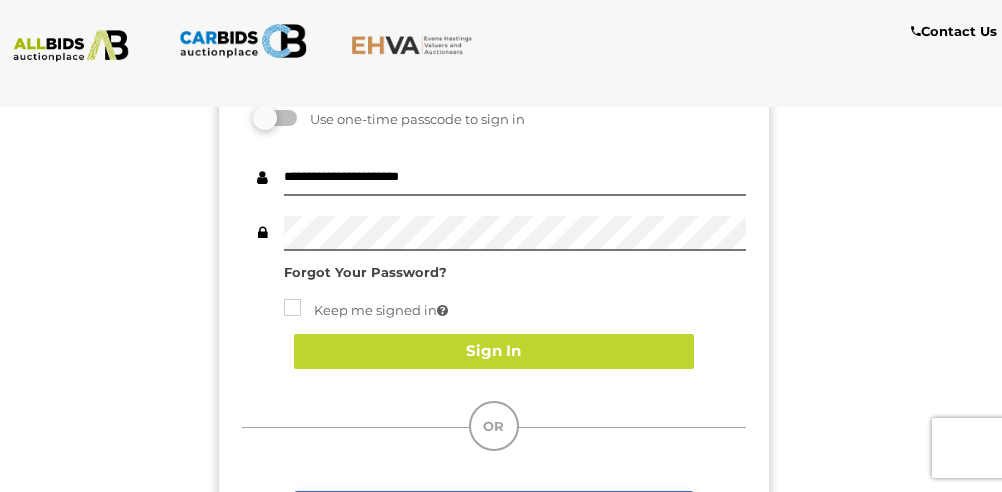 click at bounding box center [71, 46] 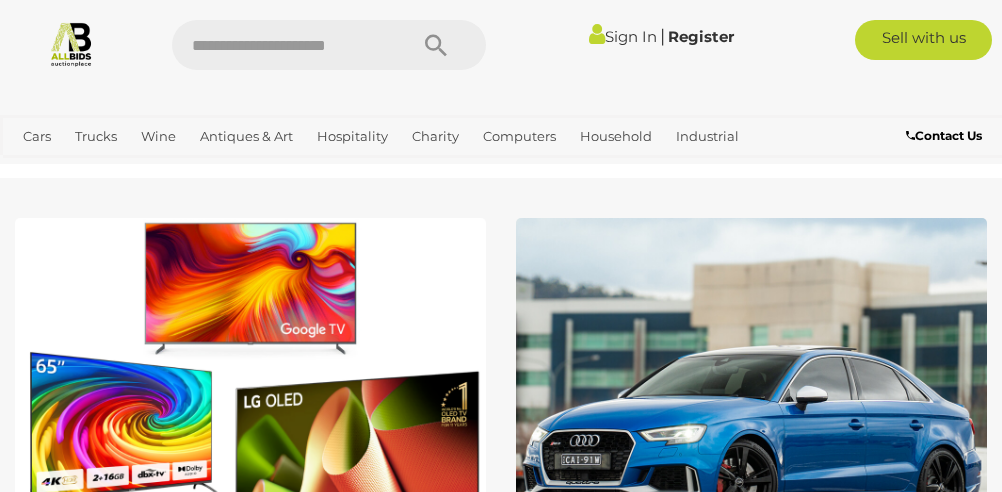 scroll, scrollTop: 0, scrollLeft: 0, axis: both 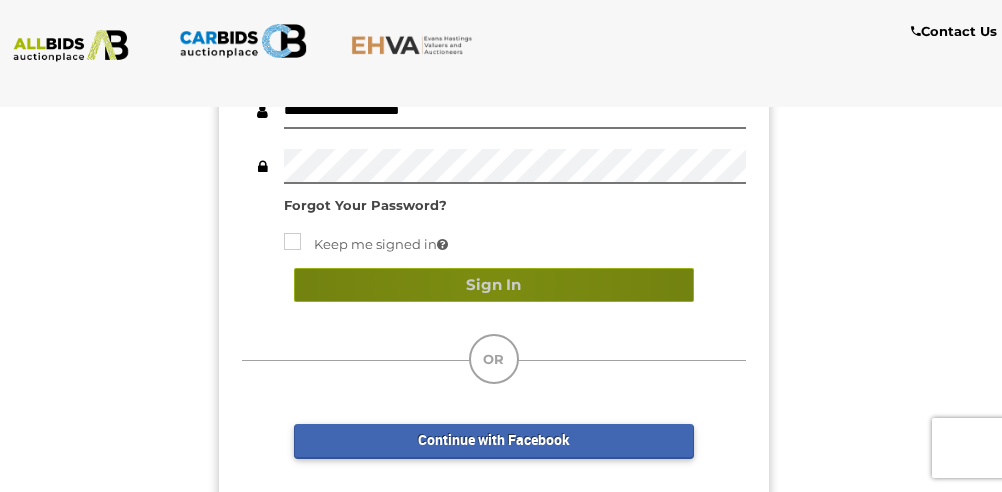 click on "Sign In" at bounding box center [494, 285] 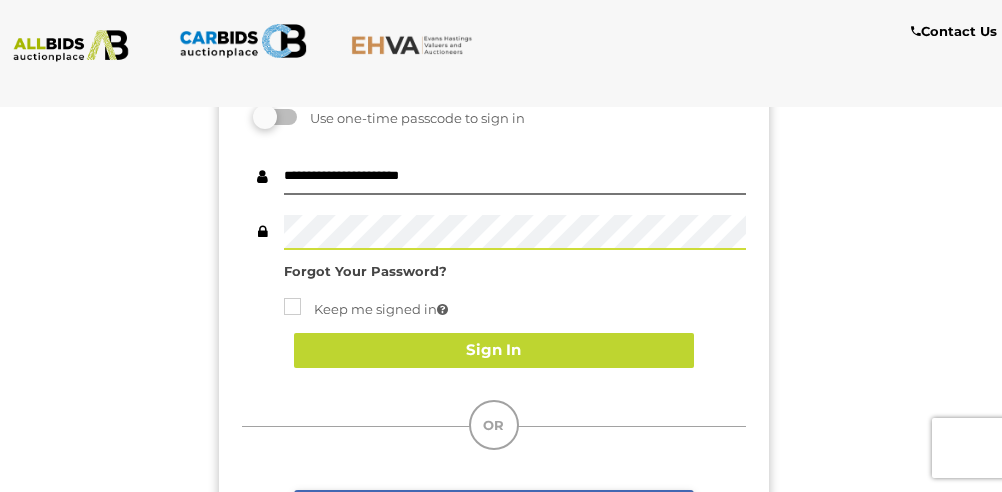 click at bounding box center (494, 232) 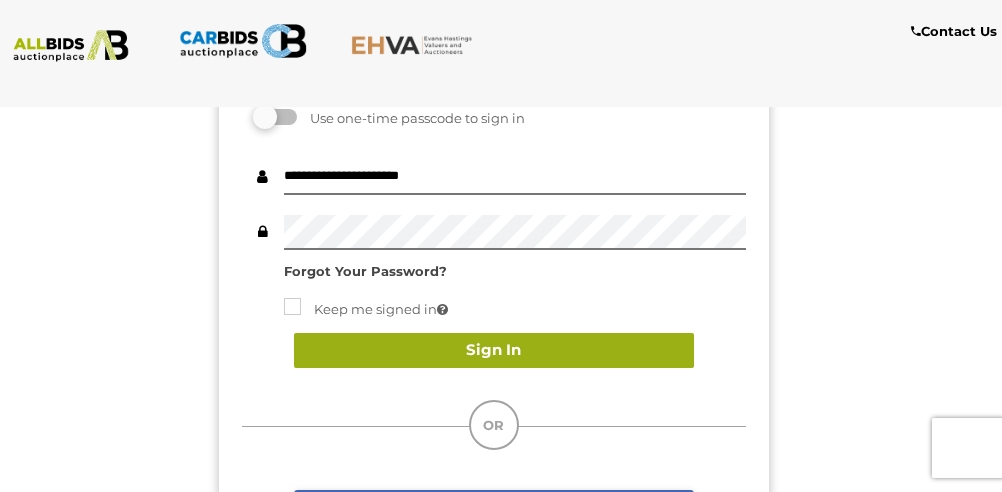 drag, startPoint x: 449, startPoint y: 346, endPoint x: 408, endPoint y: 351, distance: 41.303753 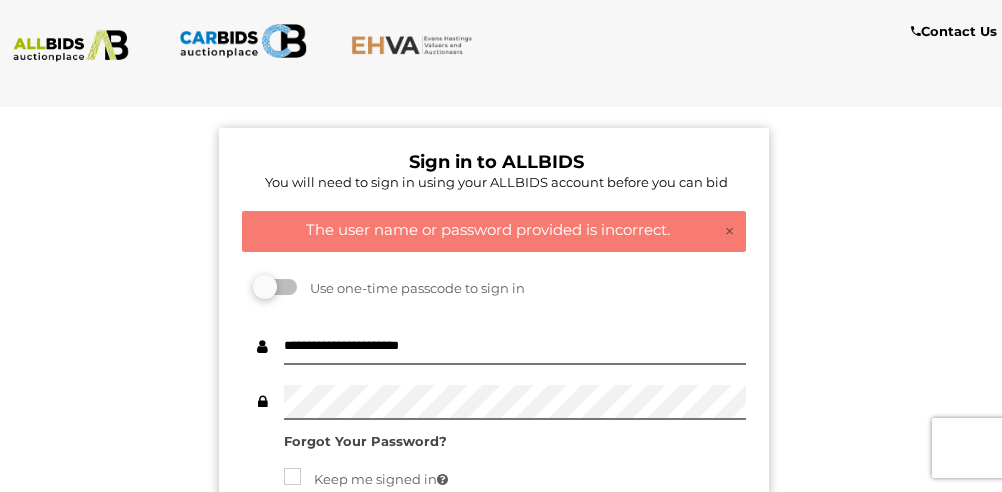 scroll, scrollTop: 114, scrollLeft: 0, axis: vertical 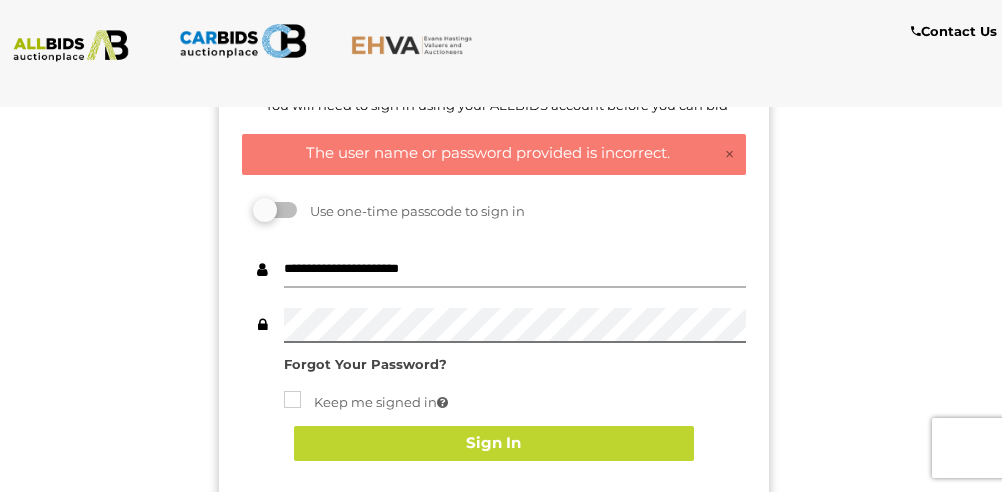 click on "**********" at bounding box center [515, 270] 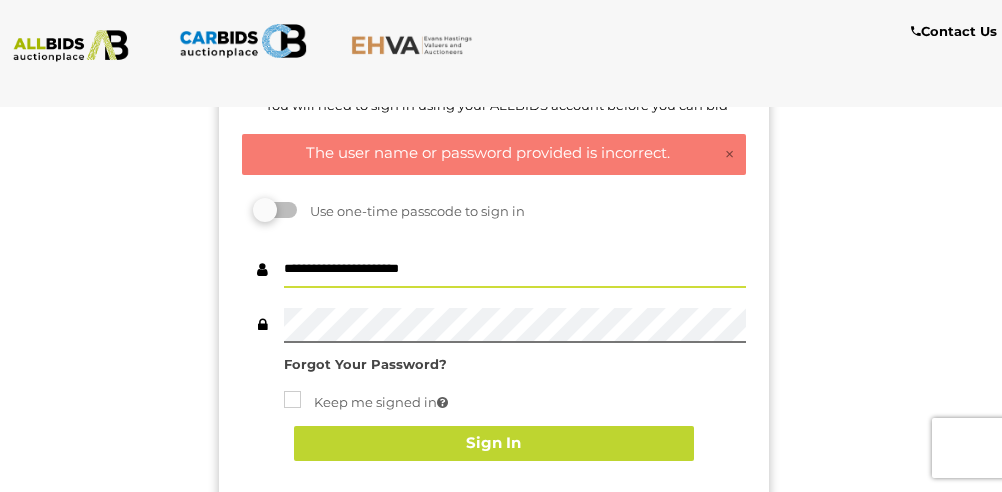 type on "**********" 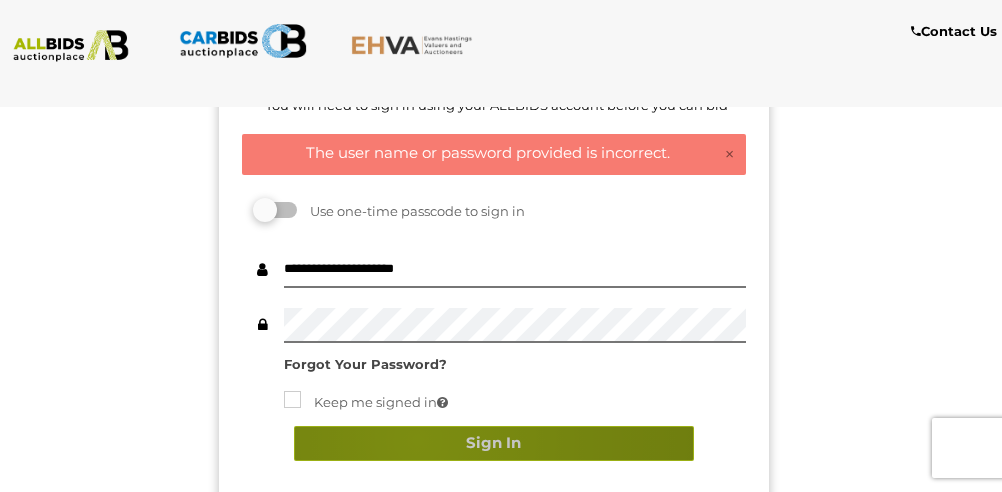 click on "Sign In" at bounding box center [494, 443] 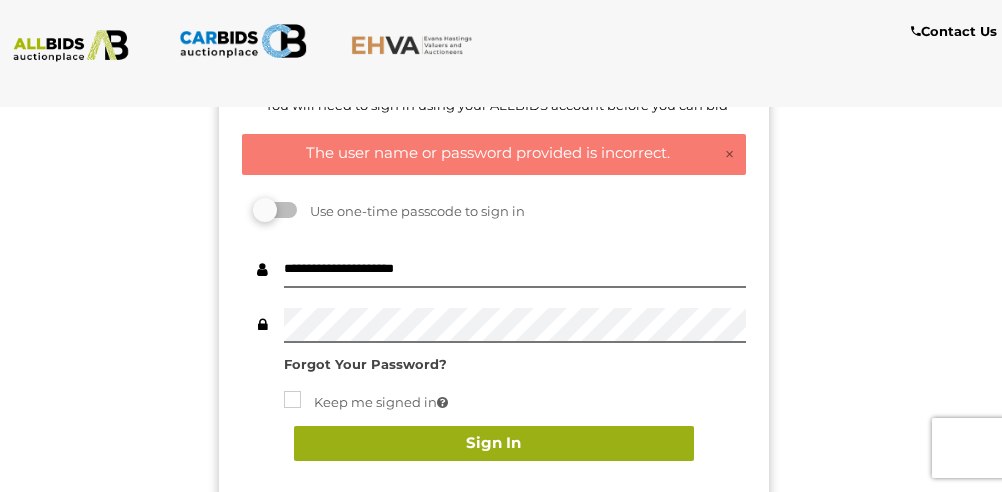 click on "Sign In" at bounding box center [494, 443] 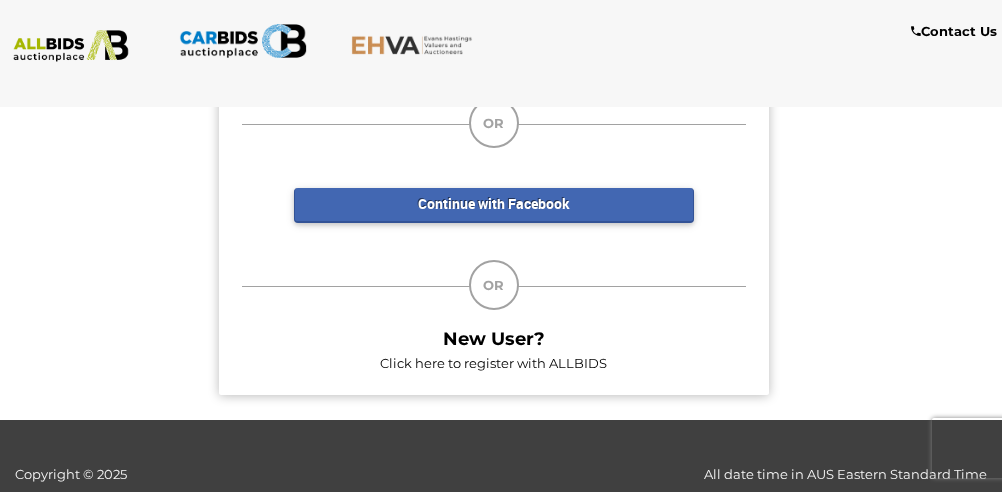 scroll, scrollTop: 513, scrollLeft: 0, axis: vertical 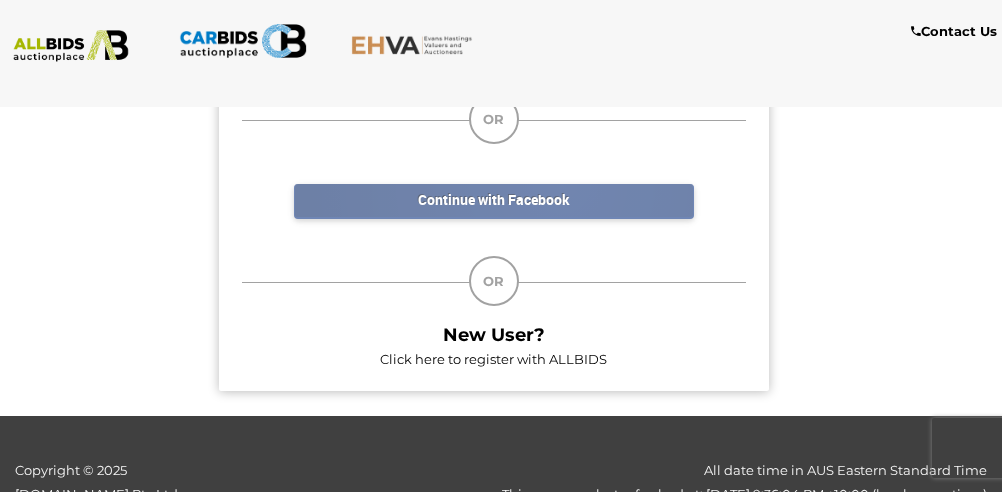 click on "Continue with Facebook" at bounding box center [494, 201] 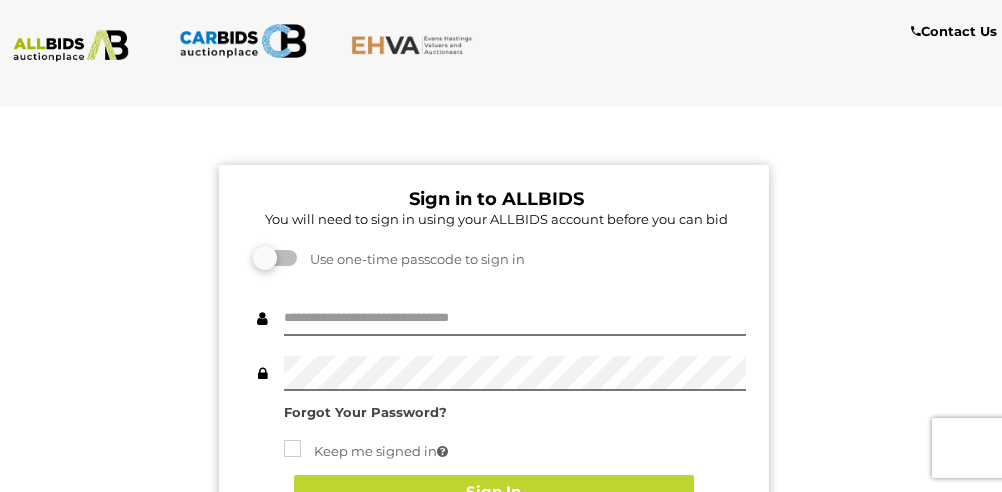 scroll, scrollTop: 0, scrollLeft: 0, axis: both 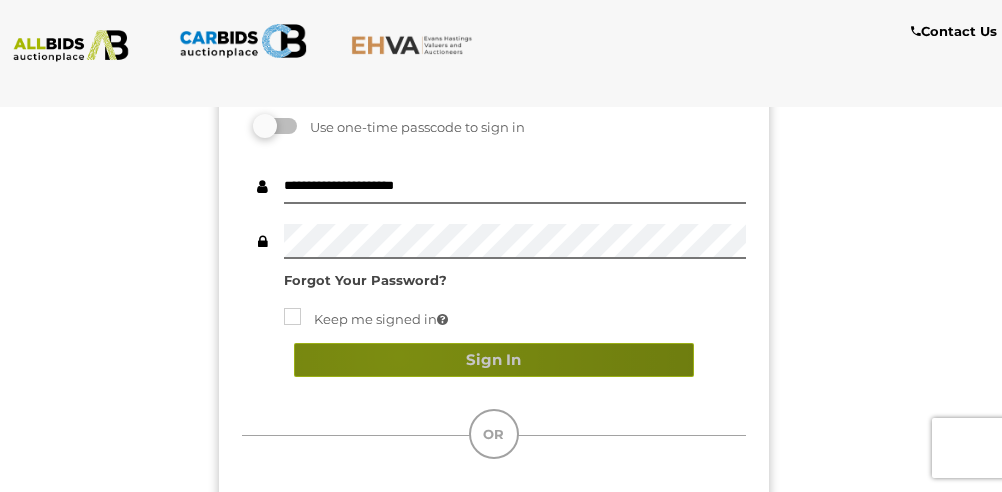 click on "Sign In" at bounding box center [494, 360] 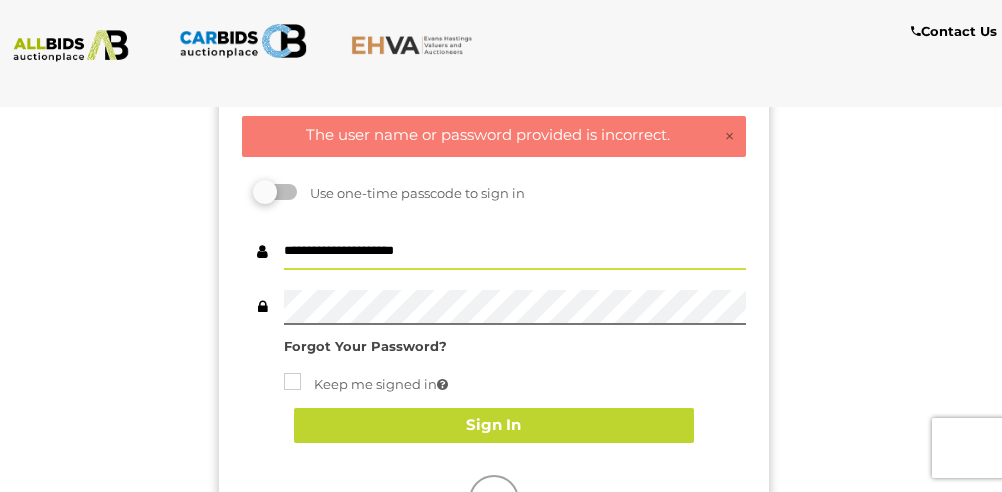 drag, startPoint x: 453, startPoint y: 249, endPoint x: 226, endPoint y: 249, distance: 227 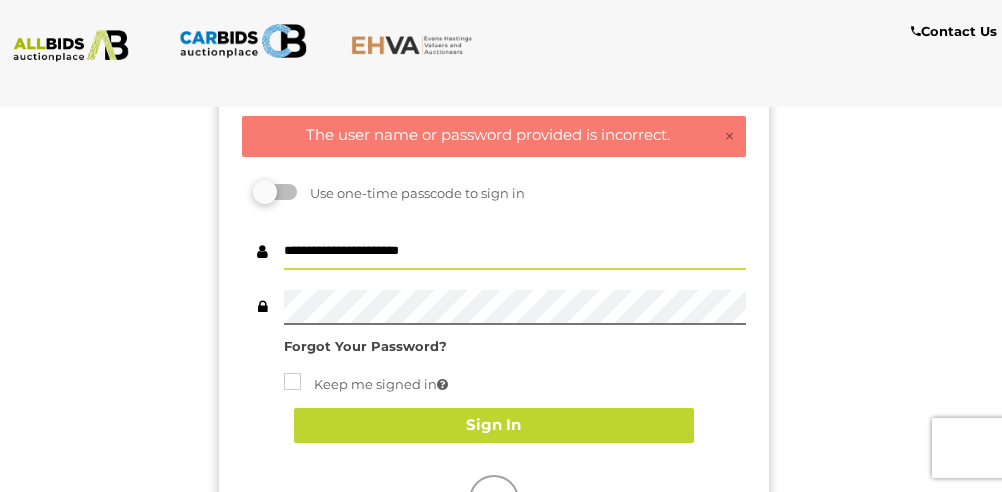 type on "**********" 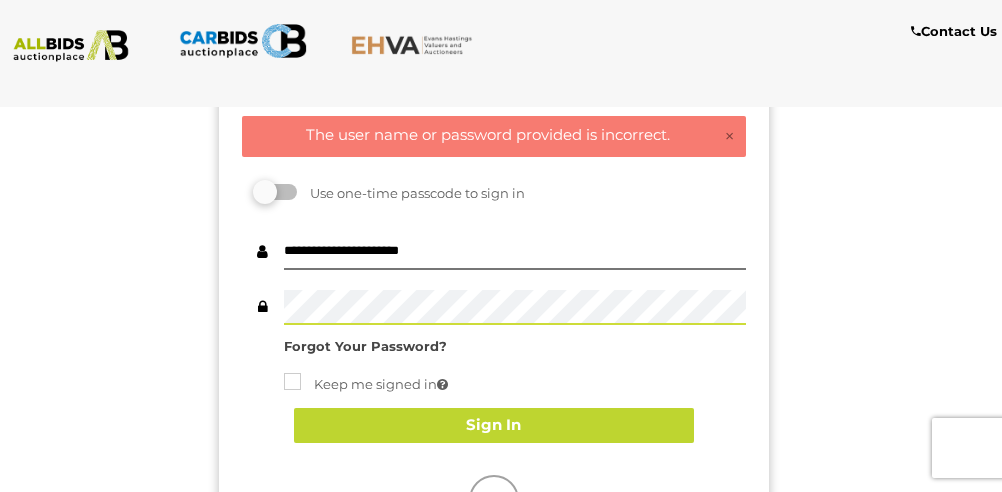 click at bounding box center (494, 307) 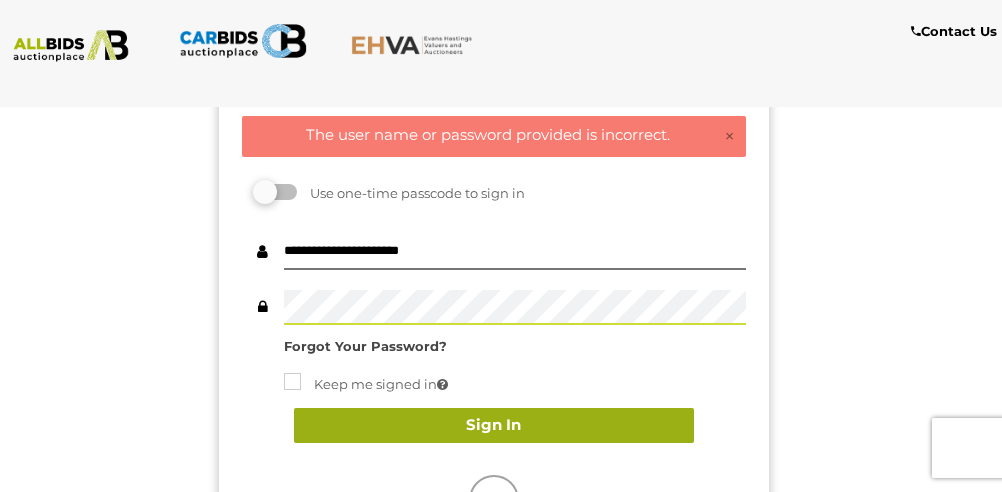 click on "Sign In" at bounding box center (494, 425) 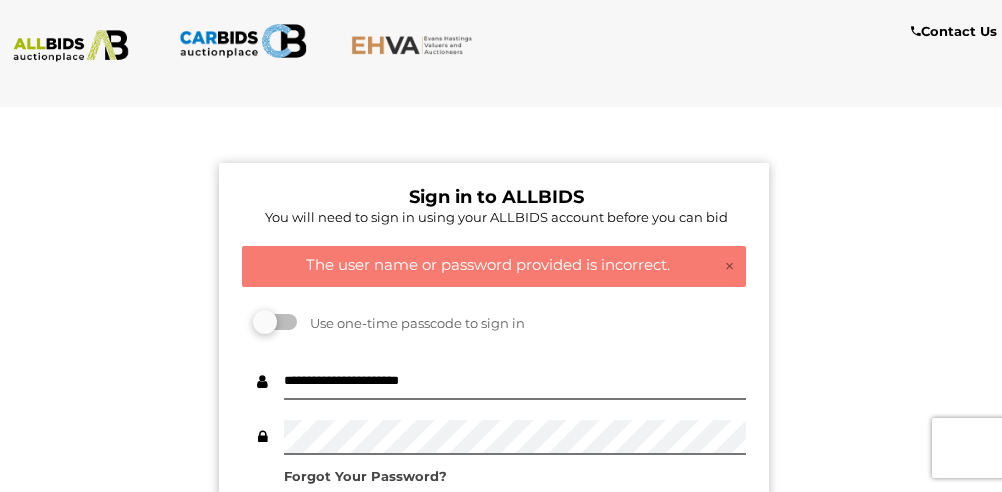 scroll, scrollTop: 0, scrollLeft: 0, axis: both 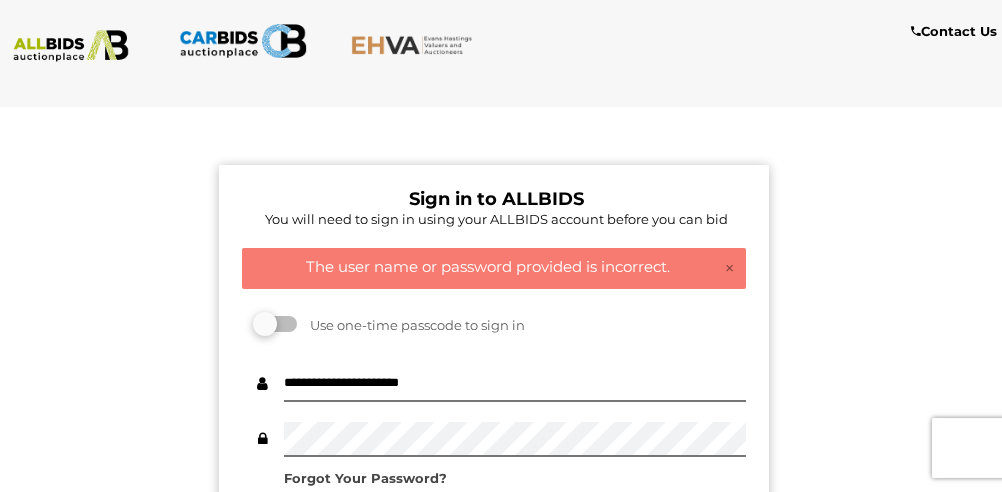 click on "Contact Us" at bounding box center (954, 31) 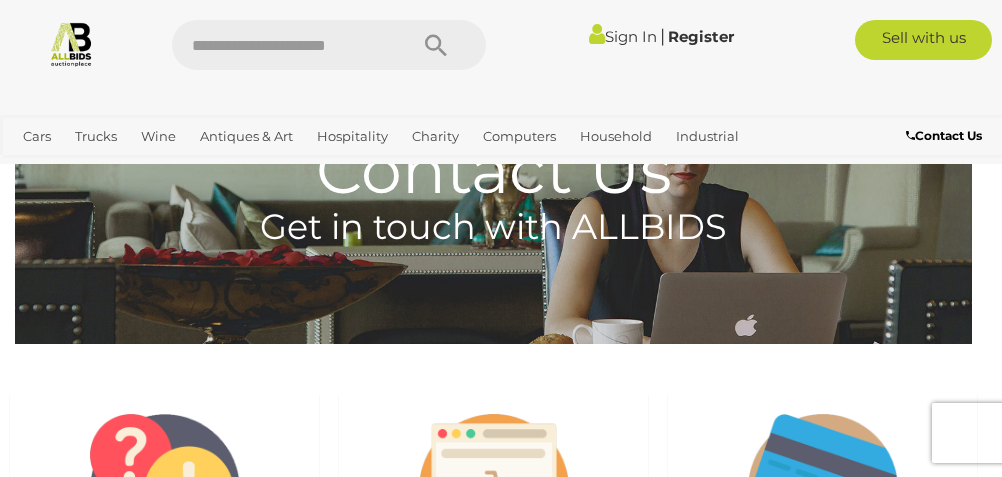 scroll, scrollTop: 0, scrollLeft: 0, axis: both 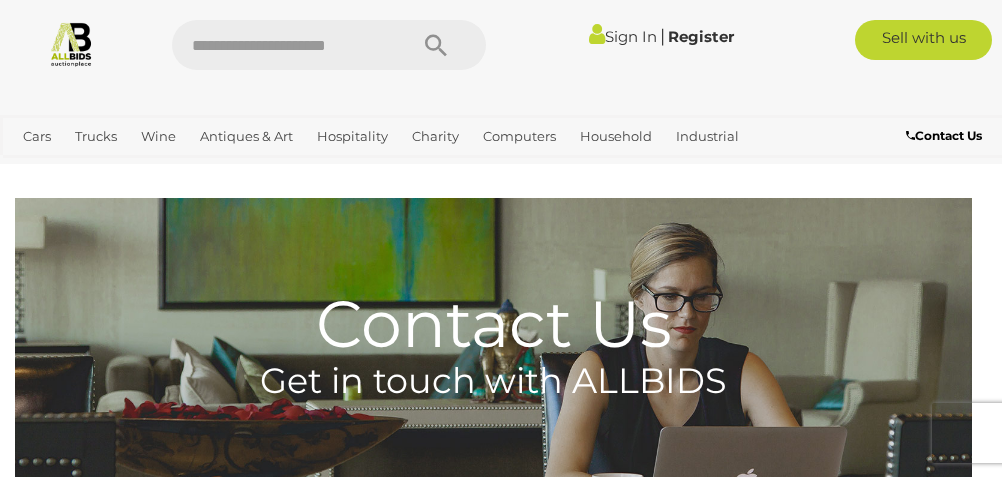 click on "Sign In" at bounding box center (623, 36) 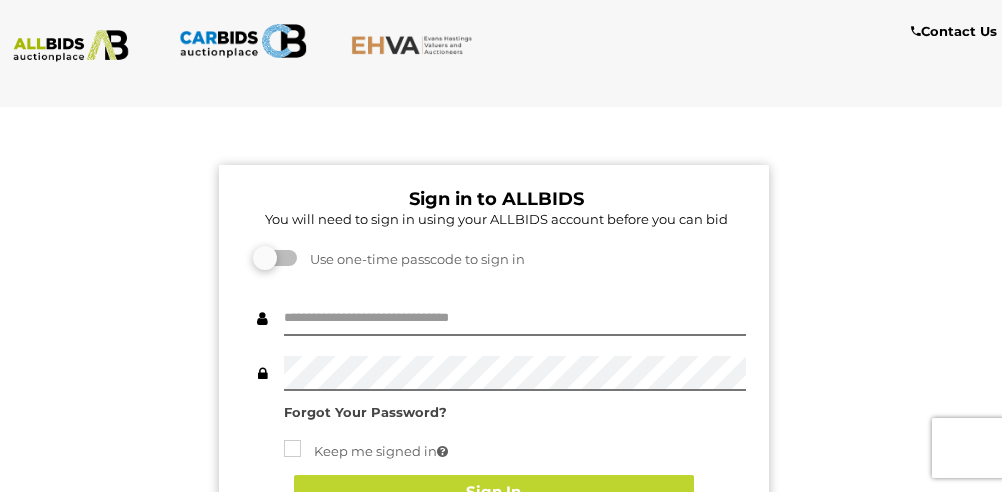 scroll, scrollTop: 0, scrollLeft: 0, axis: both 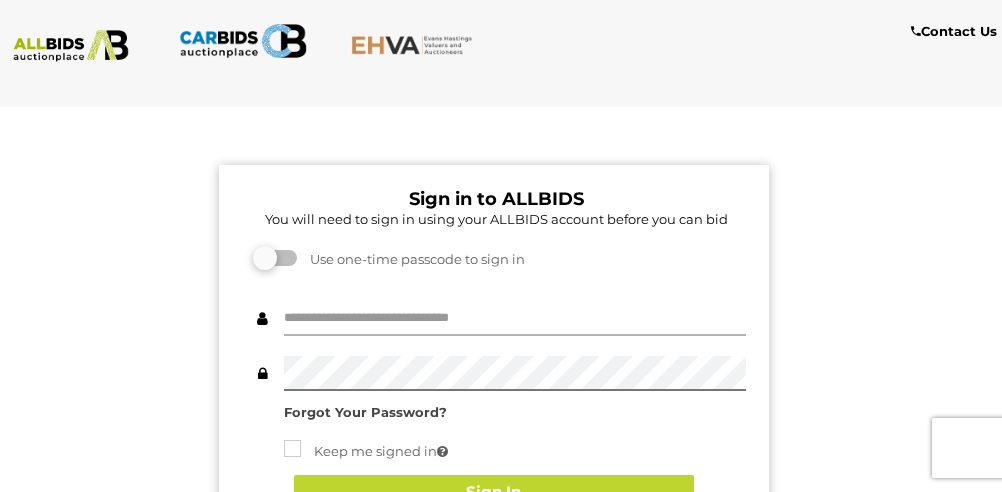type on "**********" 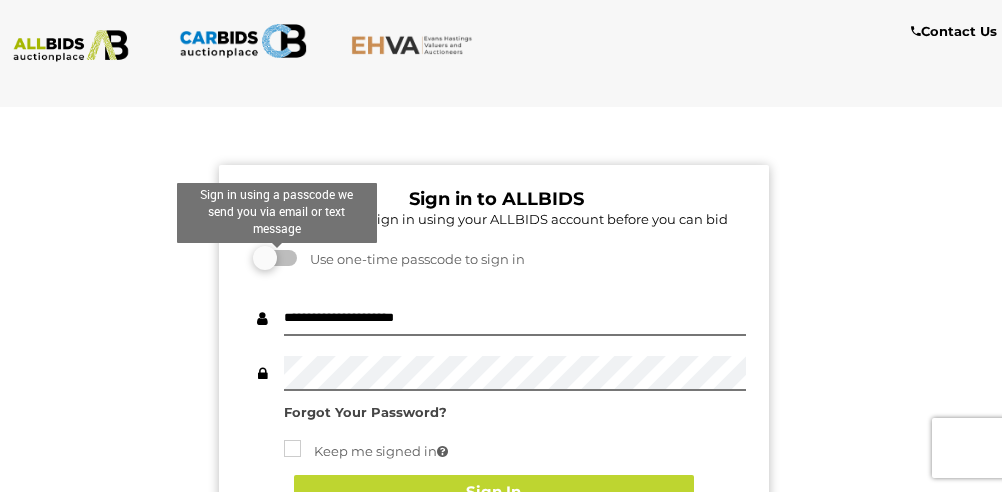 click at bounding box center (277, 258) 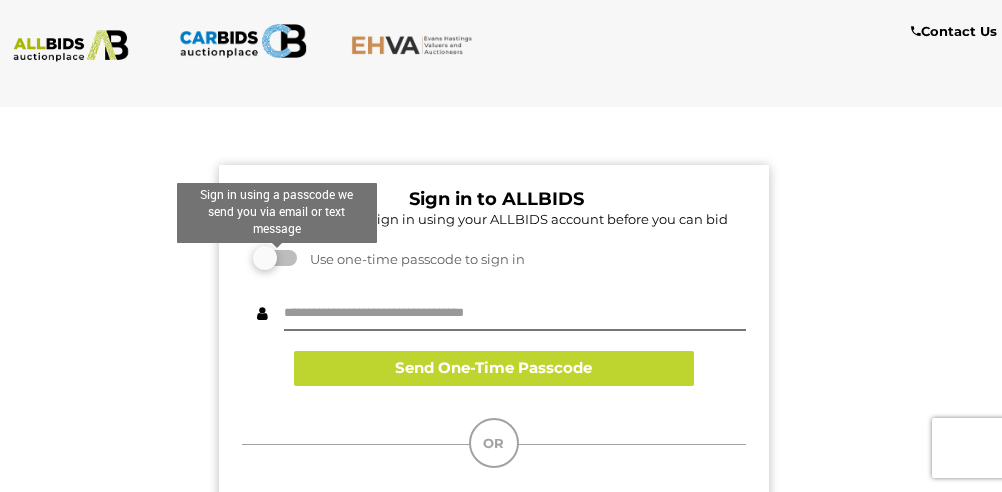 click at bounding box center (277, 258) 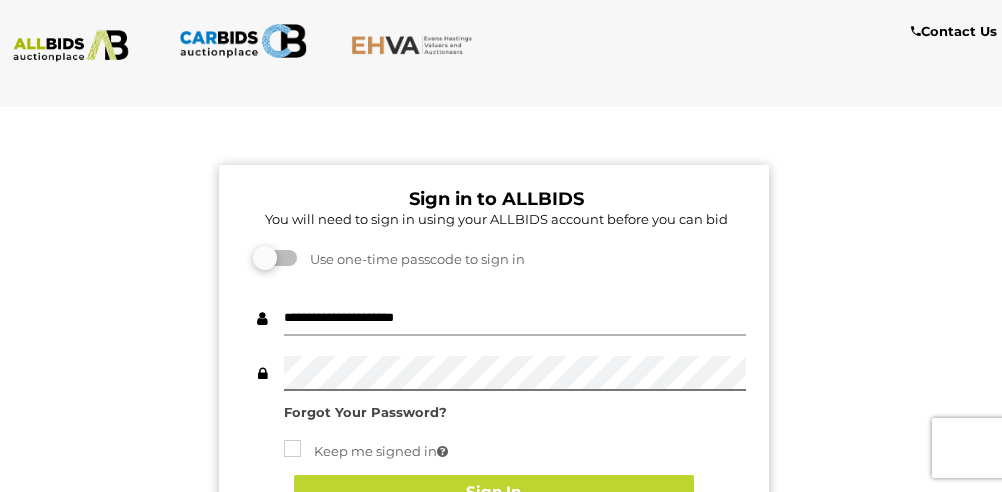 click on "**********" at bounding box center (515, 318) 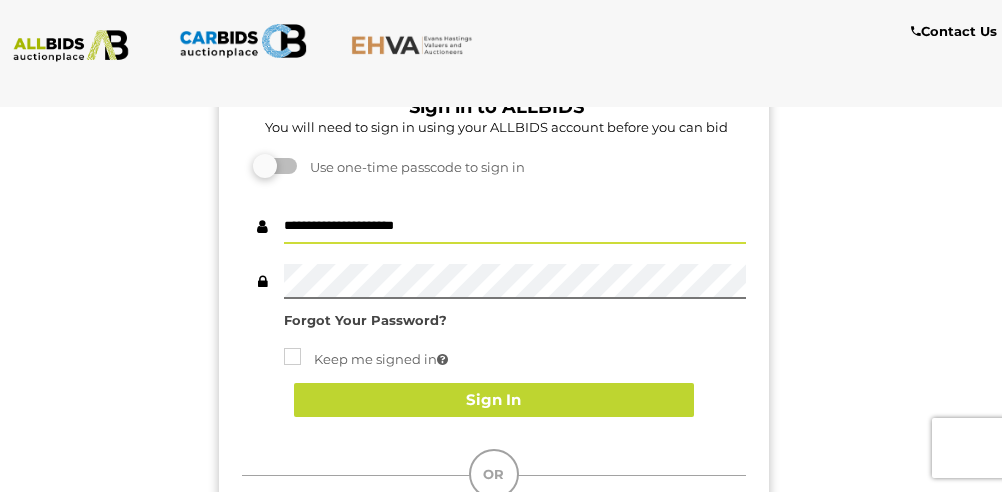 scroll, scrollTop: 94, scrollLeft: 0, axis: vertical 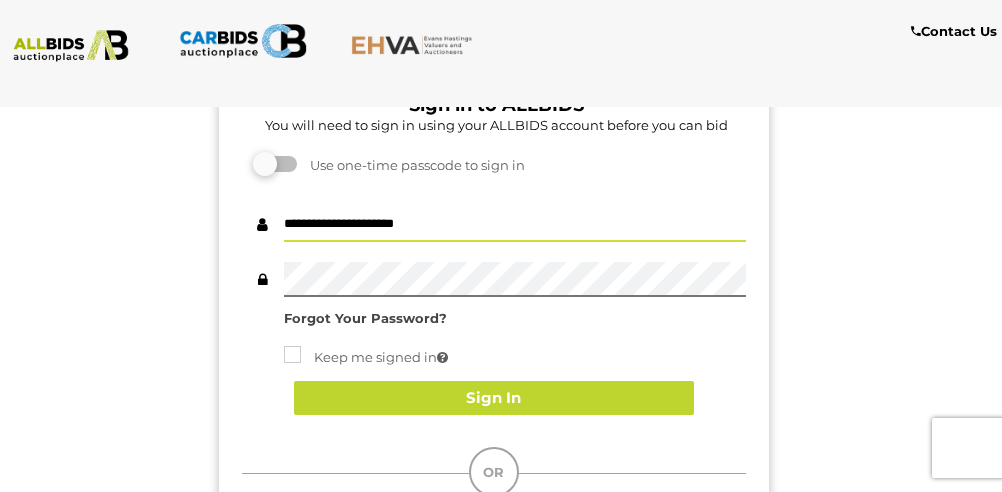 drag, startPoint x: 440, startPoint y: 225, endPoint x: 276, endPoint y: 227, distance: 164.01219 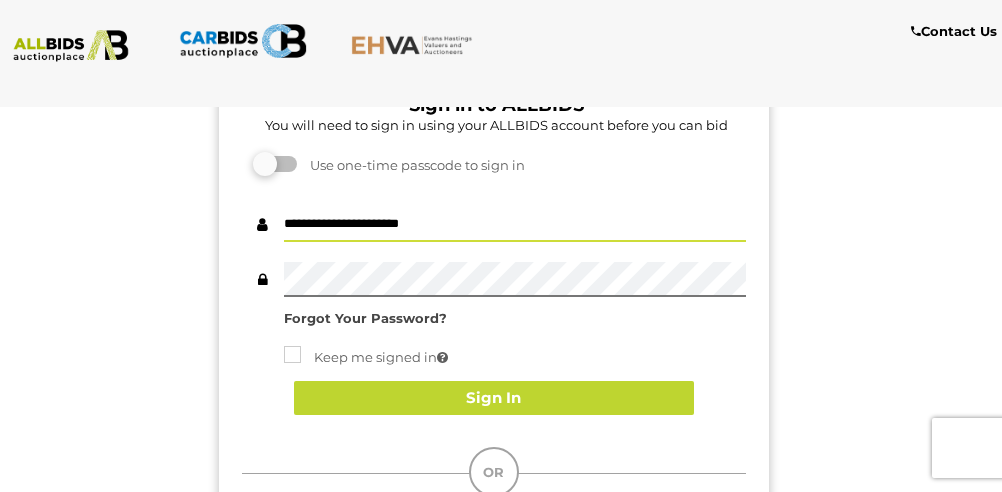 type on "**********" 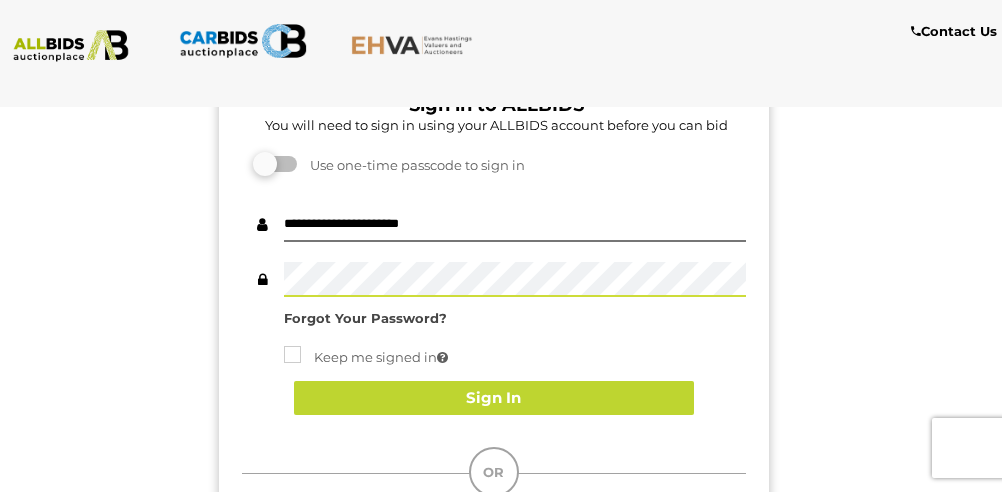 click at bounding box center [494, 279] 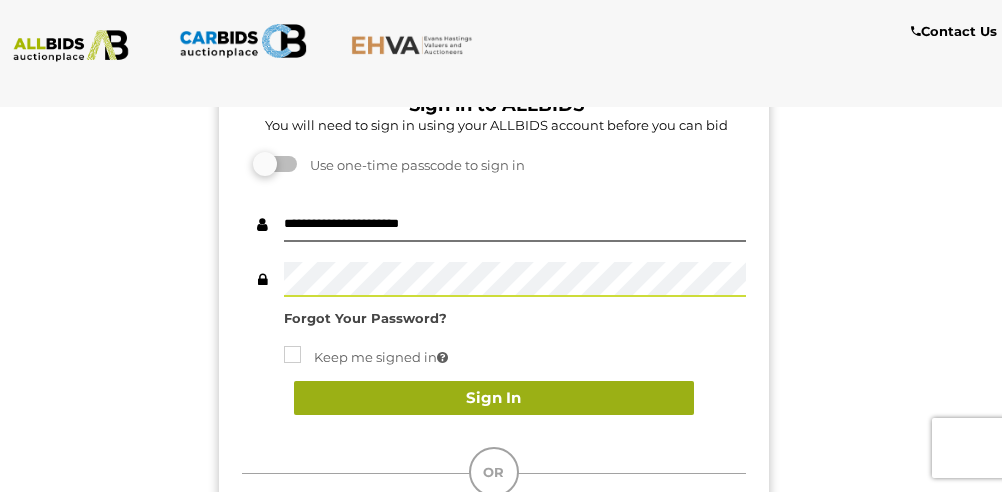 click on "Sign In" at bounding box center [494, 398] 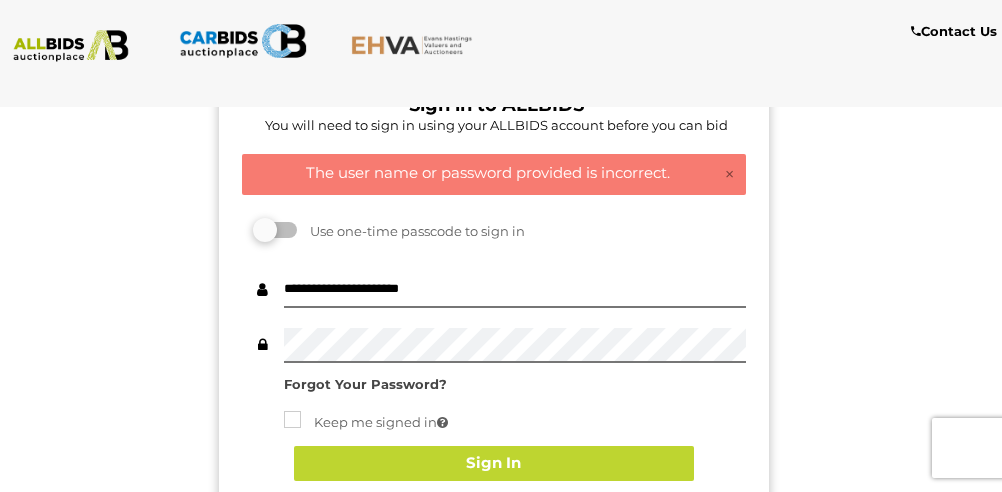 click on "Contact Us" at bounding box center (501, 41) 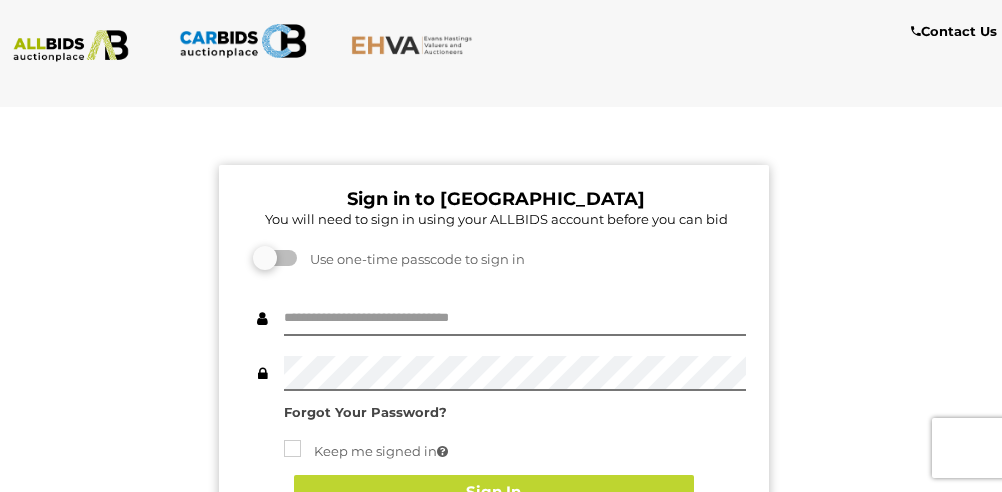 scroll, scrollTop: 0, scrollLeft: 0, axis: both 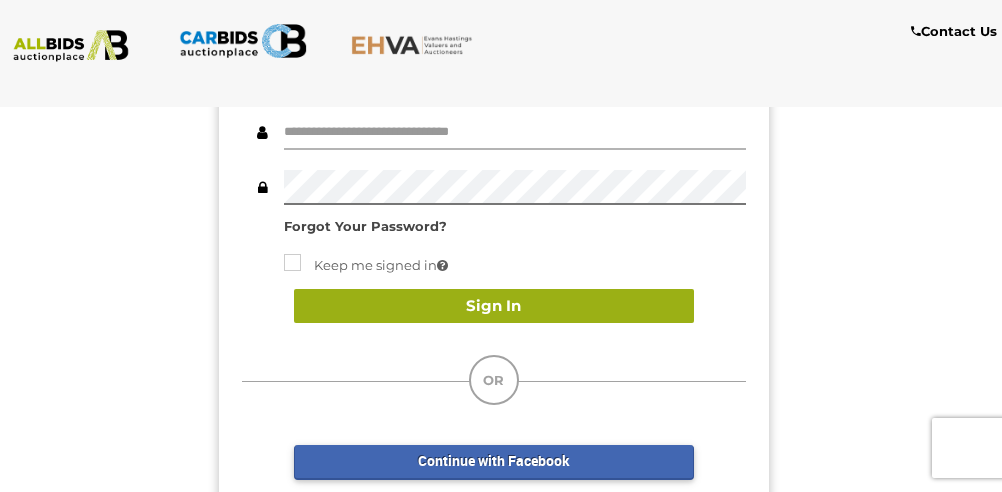 type on "**********" 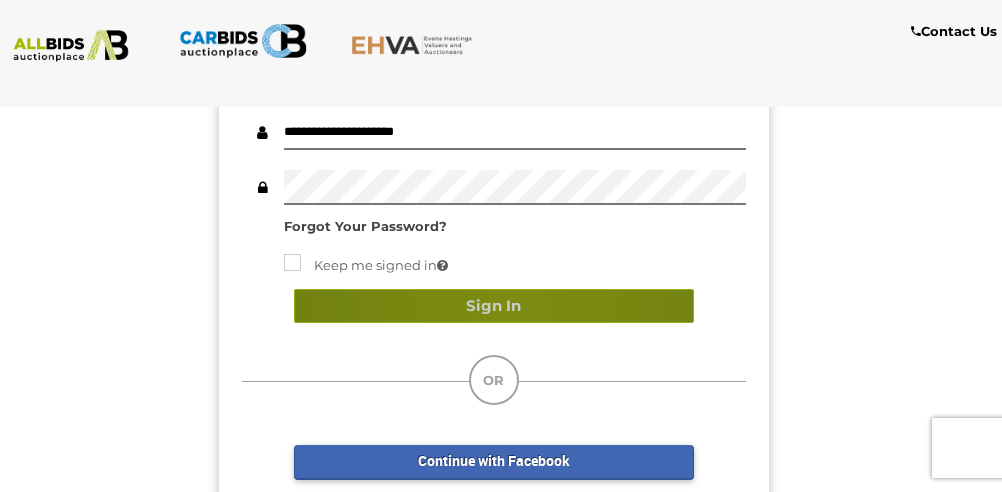 click on "Sign In" at bounding box center (494, 306) 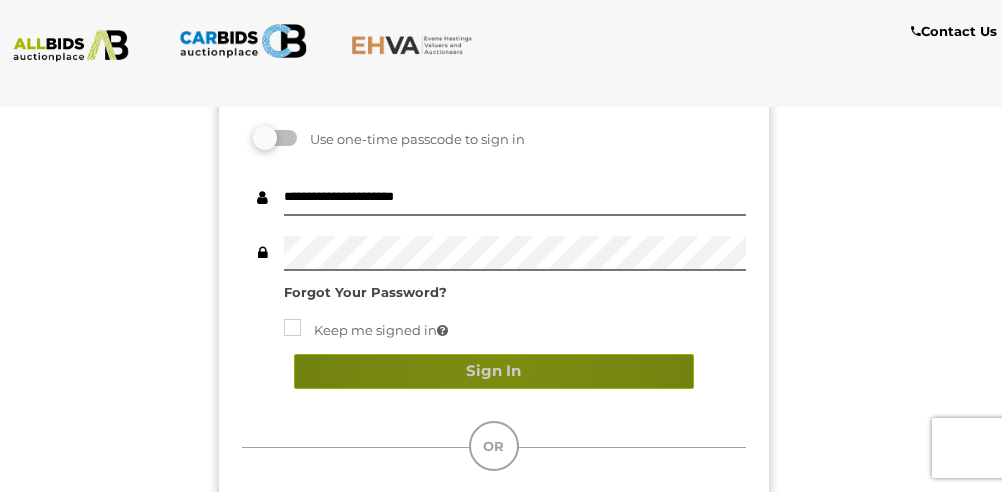 click on "Sign In" at bounding box center [494, 371] 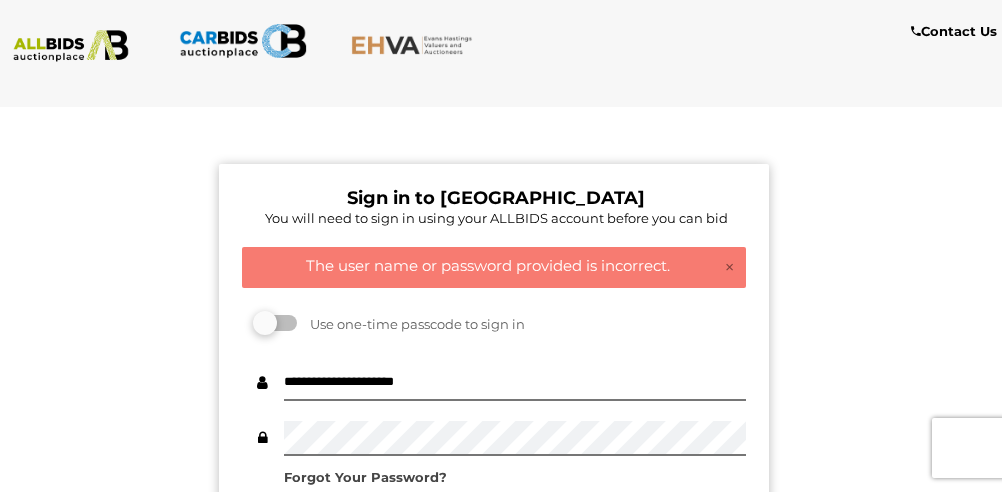 scroll, scrollTop: 0, scrollLeft: 0, axis: both 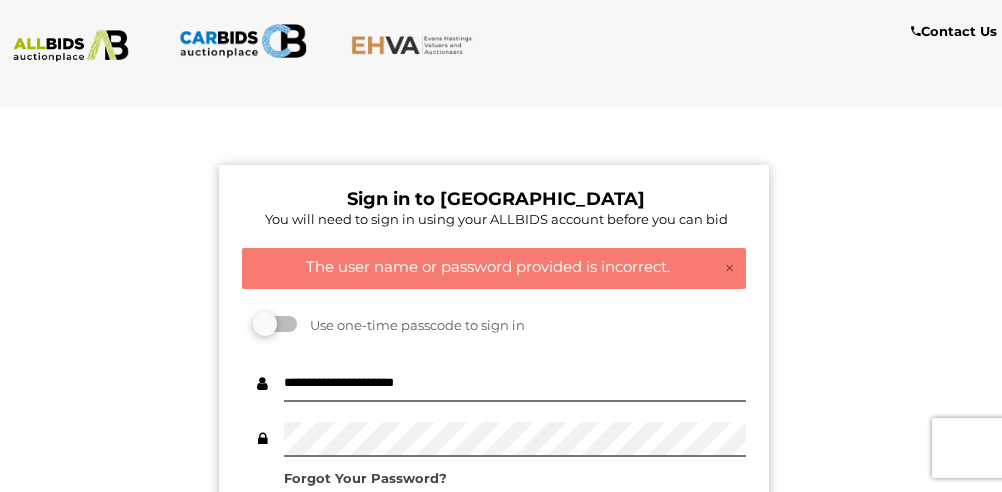 click on "Use one-time passcode to sign in" at bounding box center [412, 325] 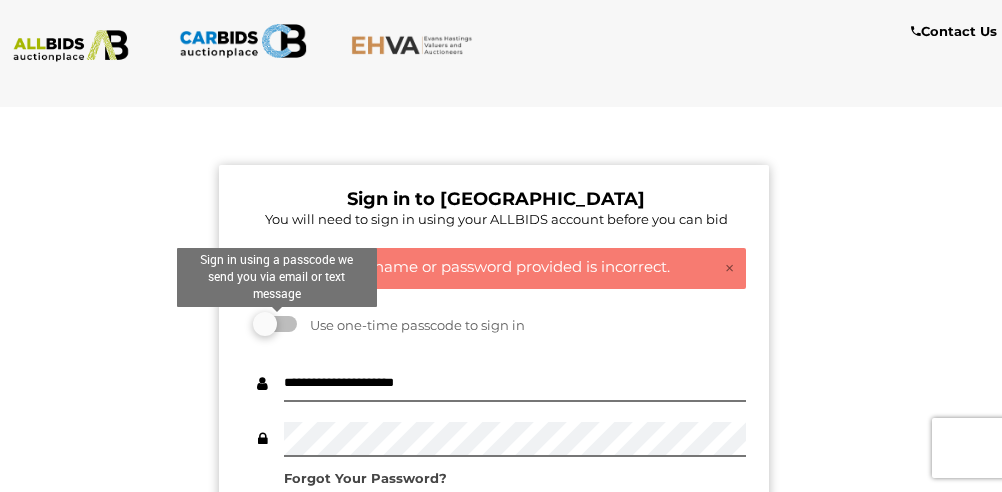 click at bounding box center [277, 324] 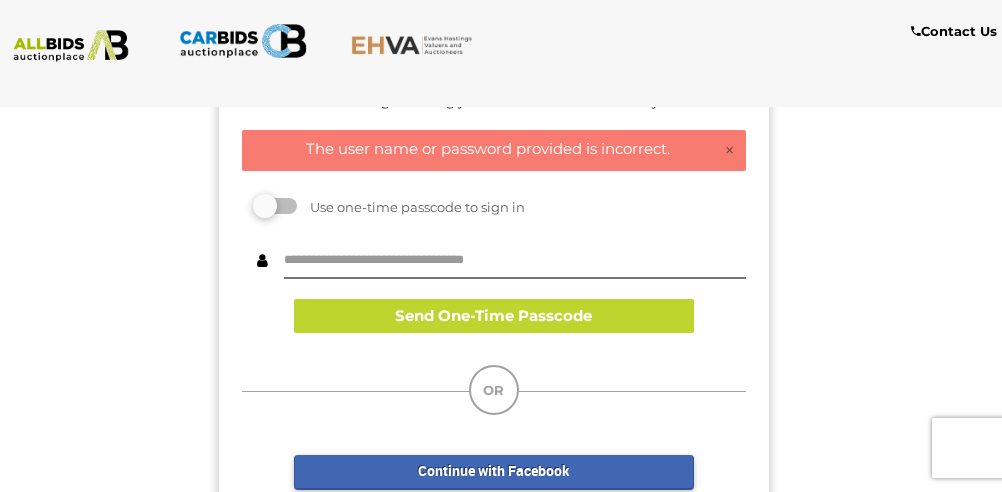 scroll, scrollTop: 117, scrollLeft: 0, axis: vertical 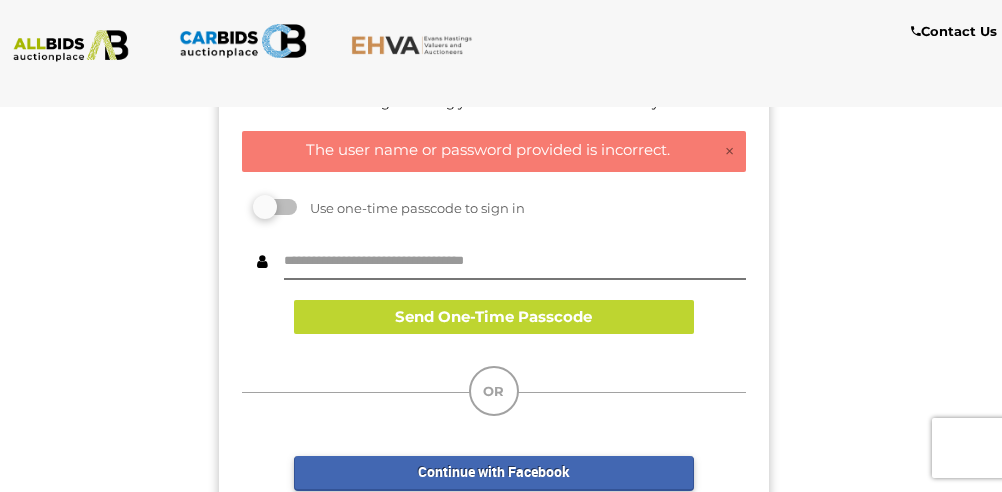 click at bounding box center (415, 45) 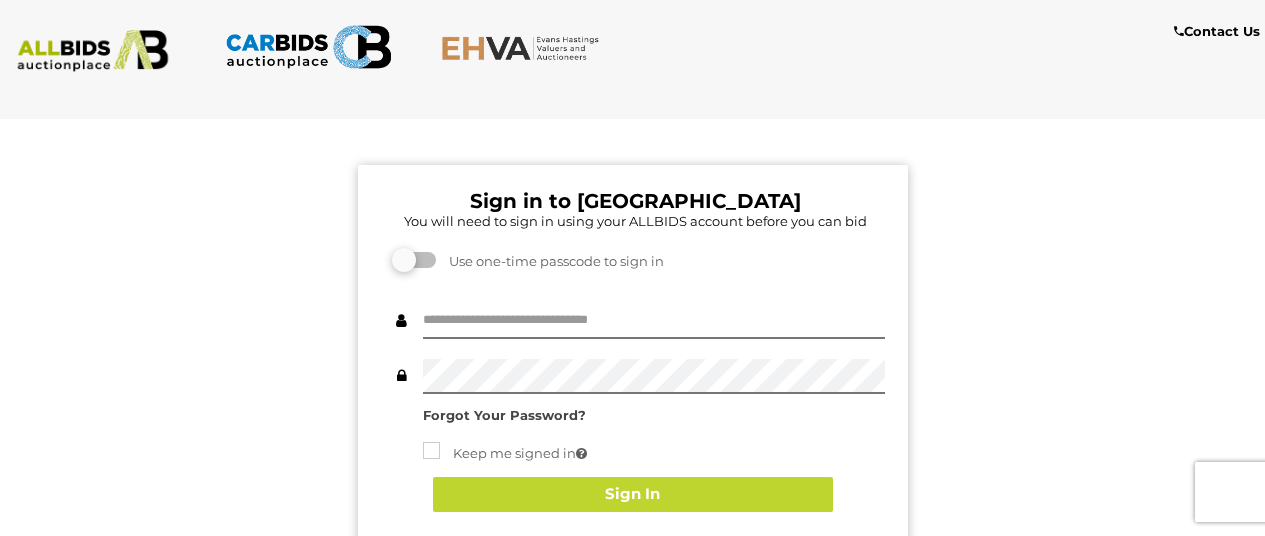 scroll, scrollTop: 0, scrollLeft: 0, axis: both 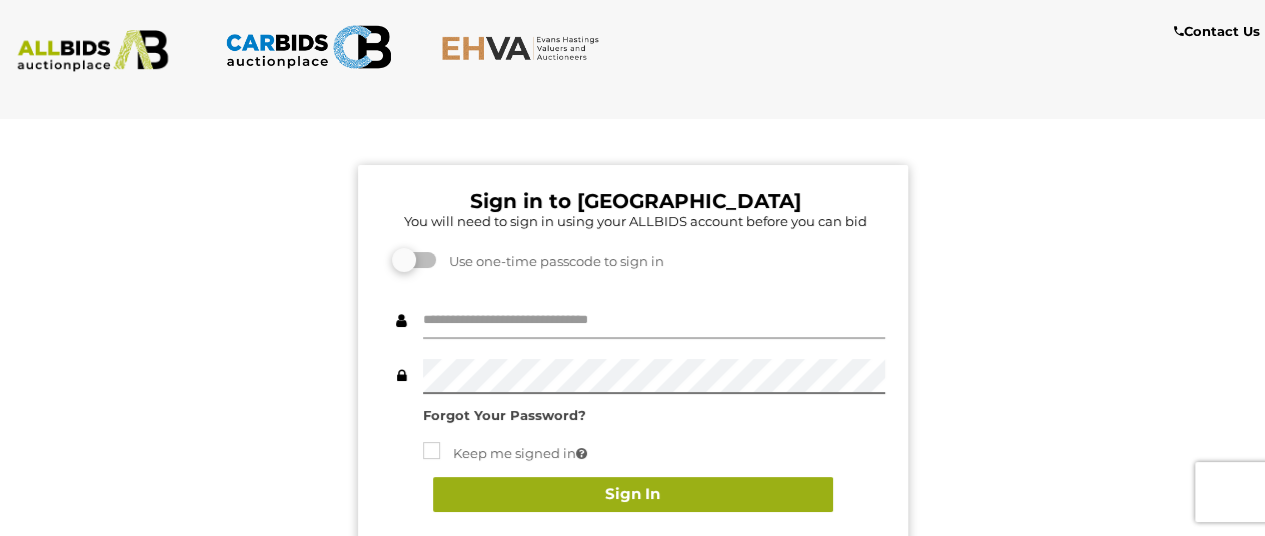 type on "**********" 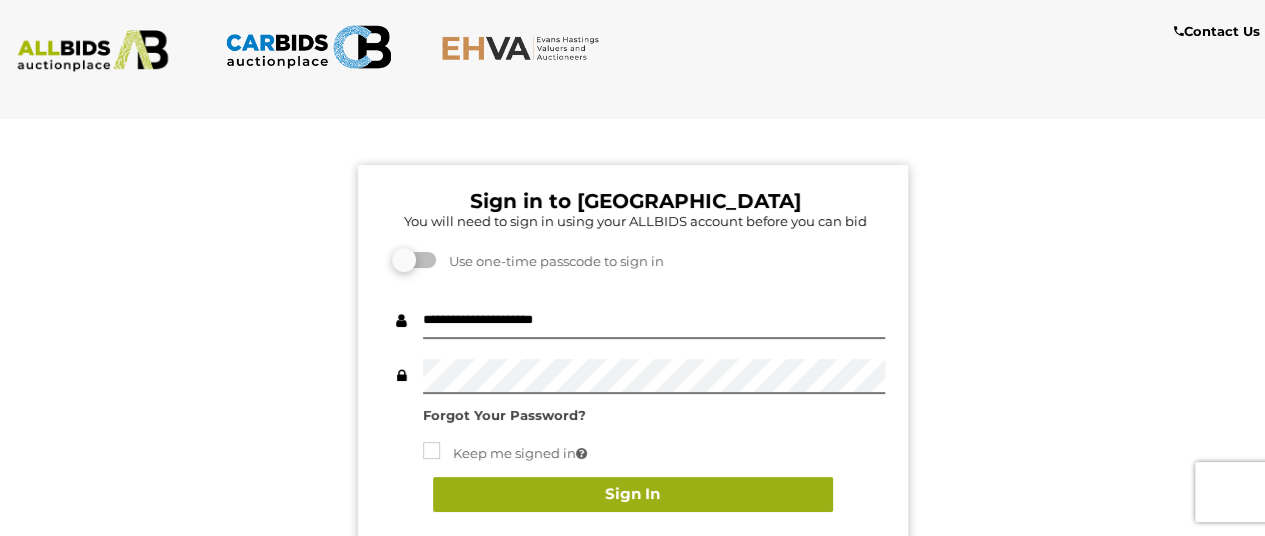 click on "Sign In" at bounding box center [633, 494] 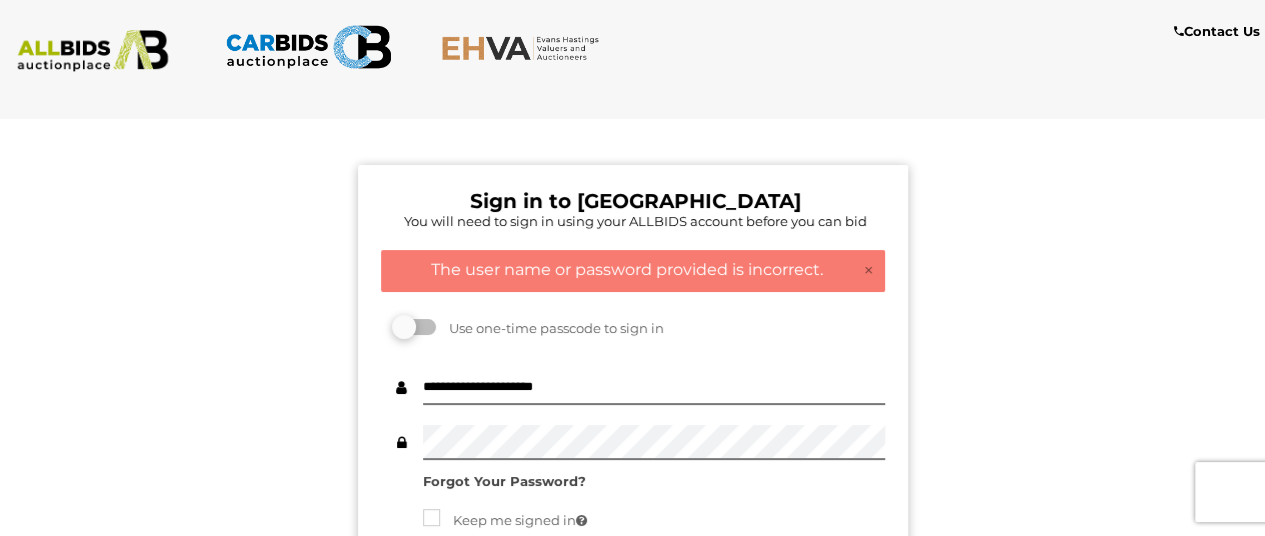 click on "The user name or password provided is incorrect." at bounding box center (633, 270) 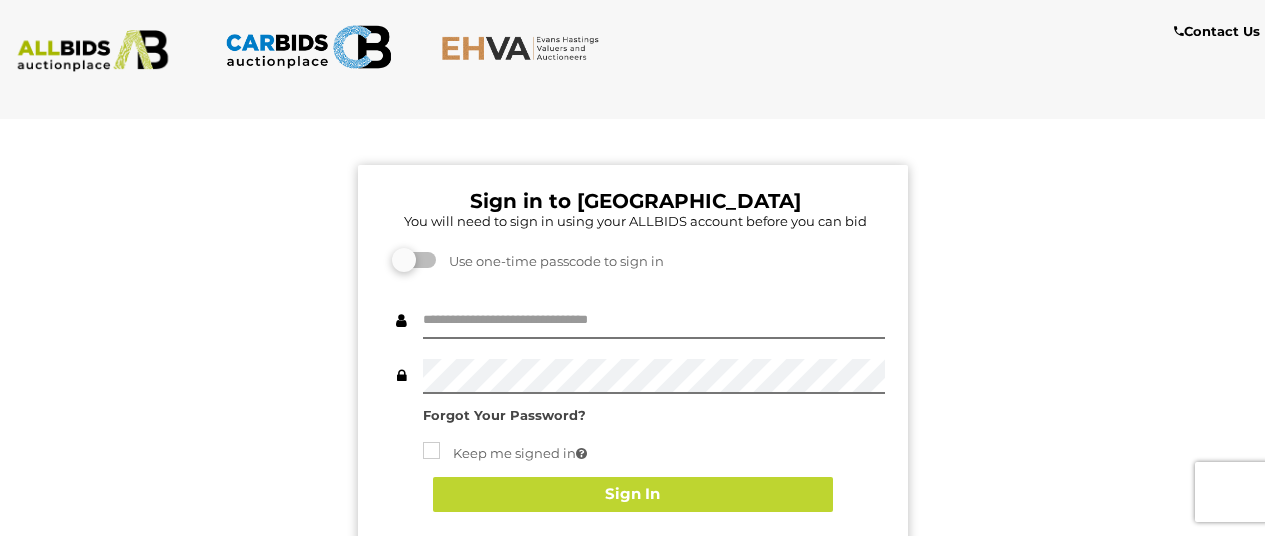 scroll, scrollTop: 0, scrollLeft: 0, axis: both 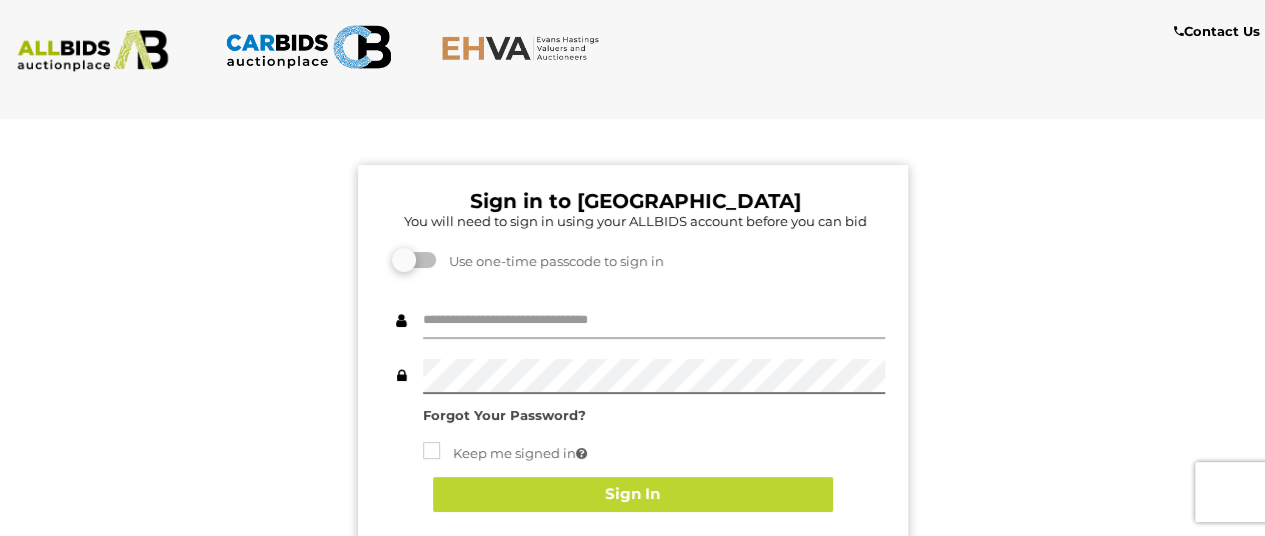 type on "**********" 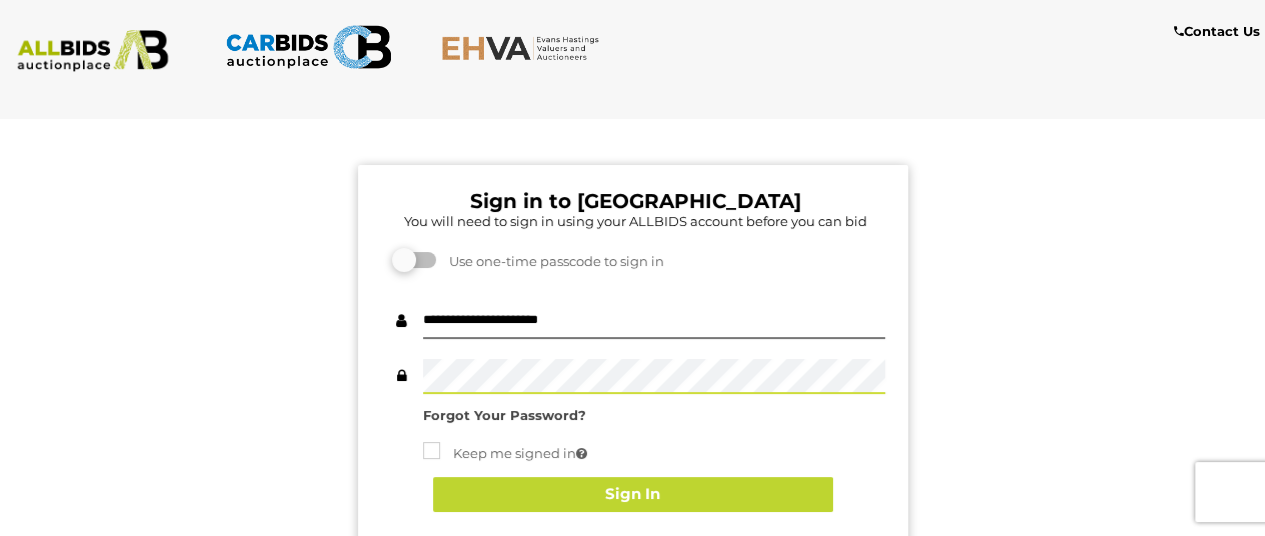 scroll, scrollTop: 0, scrollLeft: 15, axis: horizontal 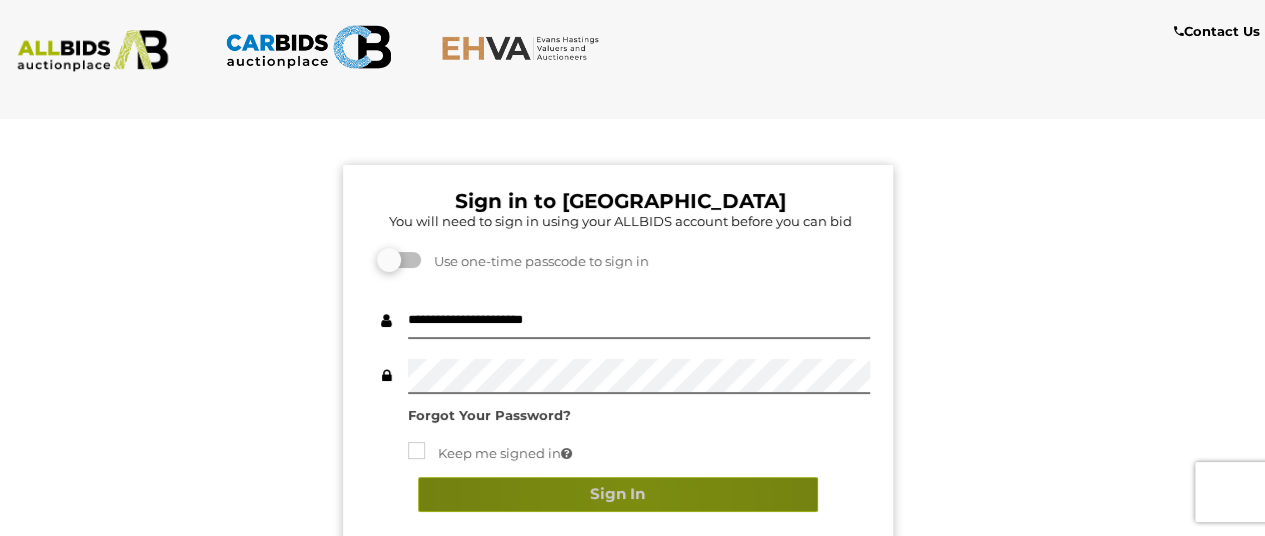 click on "Sign In" at bounding box center [618, 494] 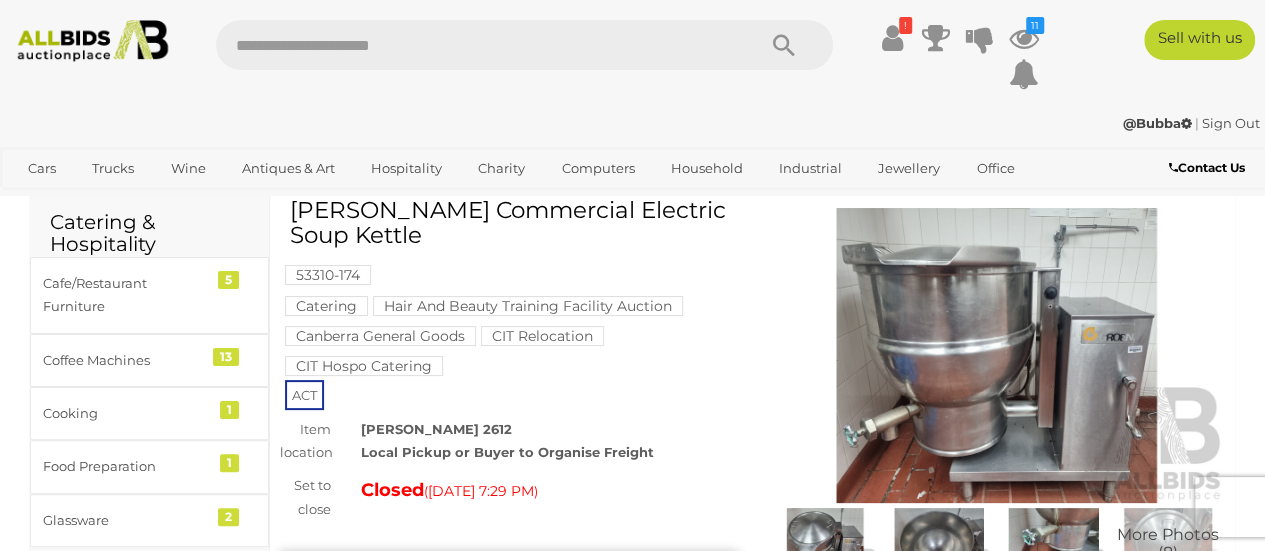 scroll, scrollTop: 40, scrollLeft: 0, axis: vertical 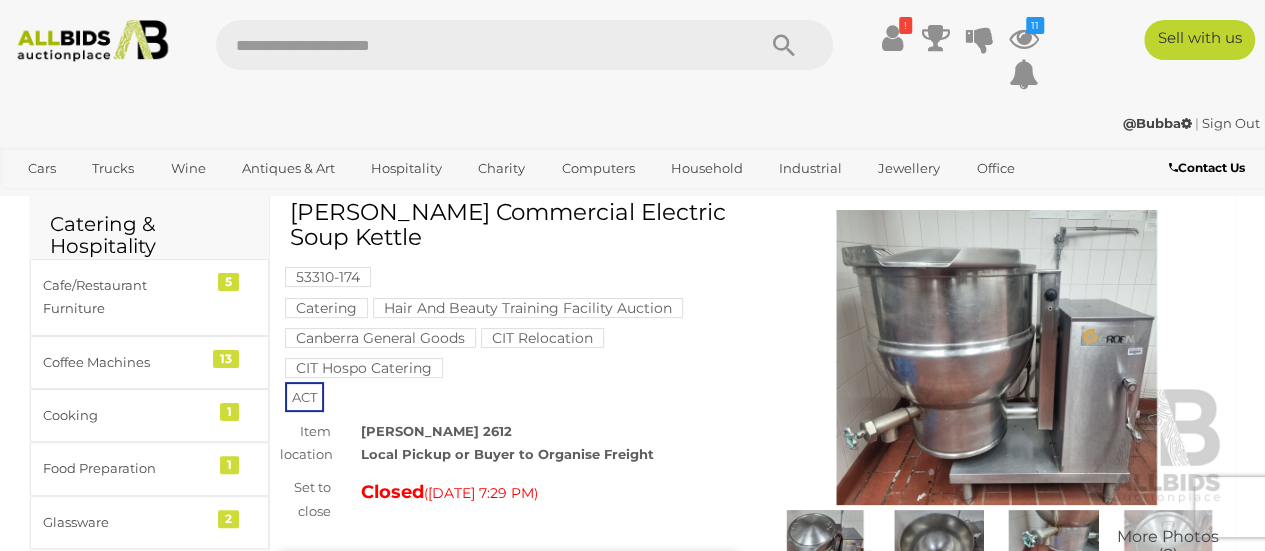 click at bounding box center [997, 357] 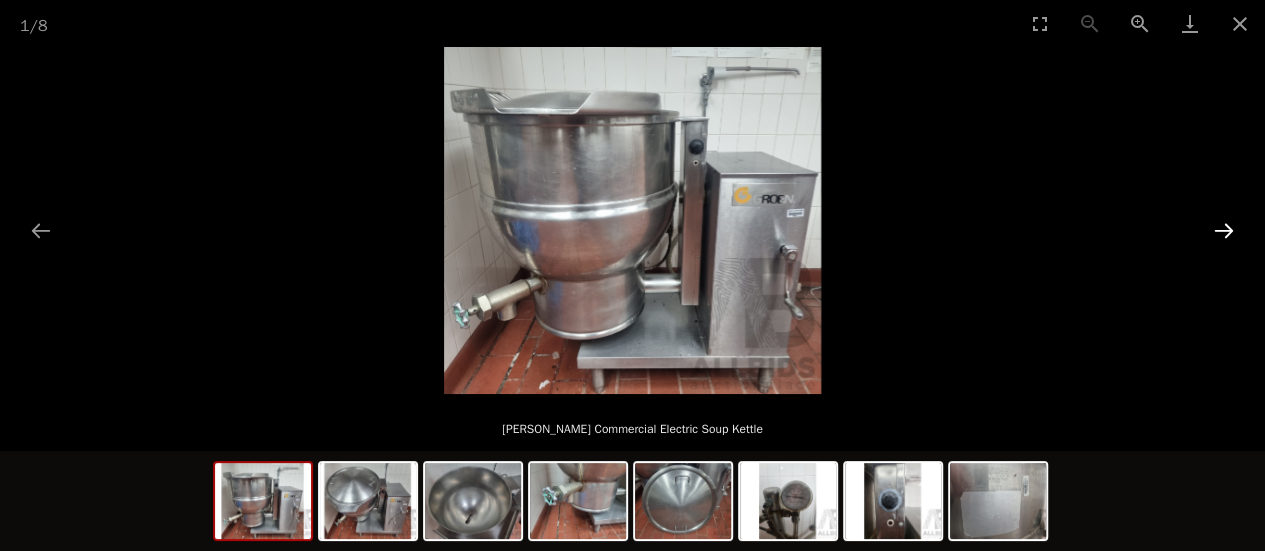 click at bounding box center (1224, 230) 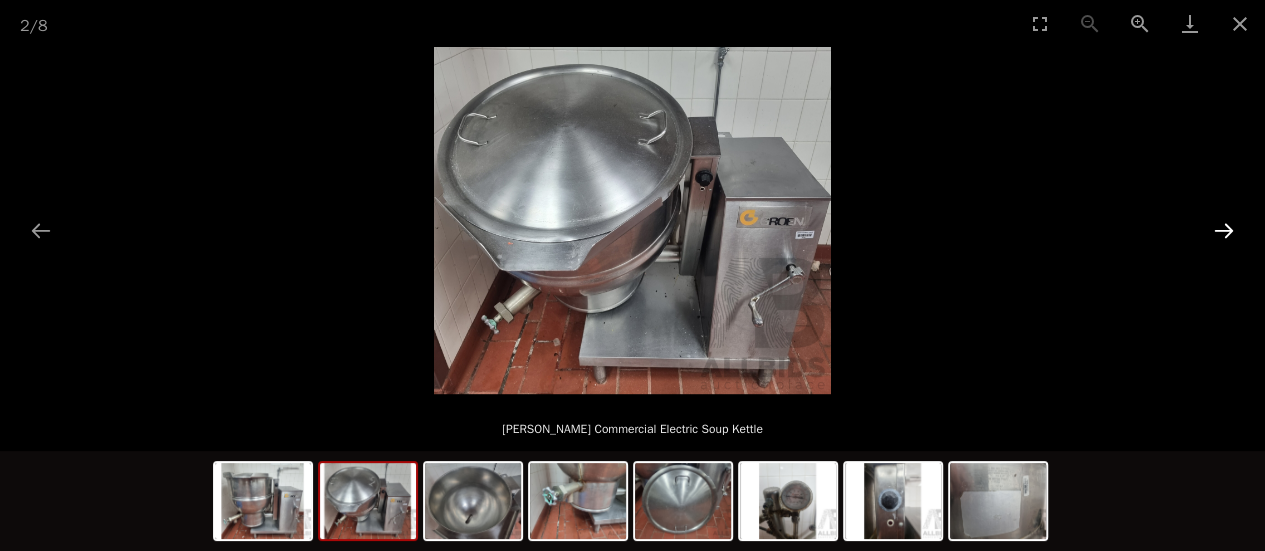 click at bounding box center (1224, 230) 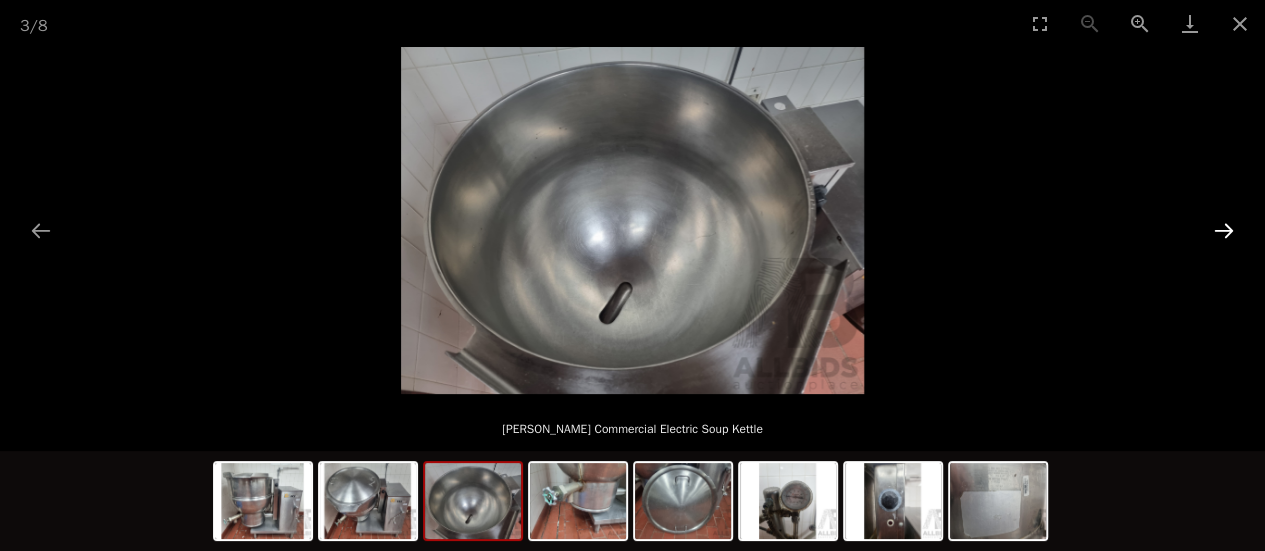 click at bounding box center (1224, 230) 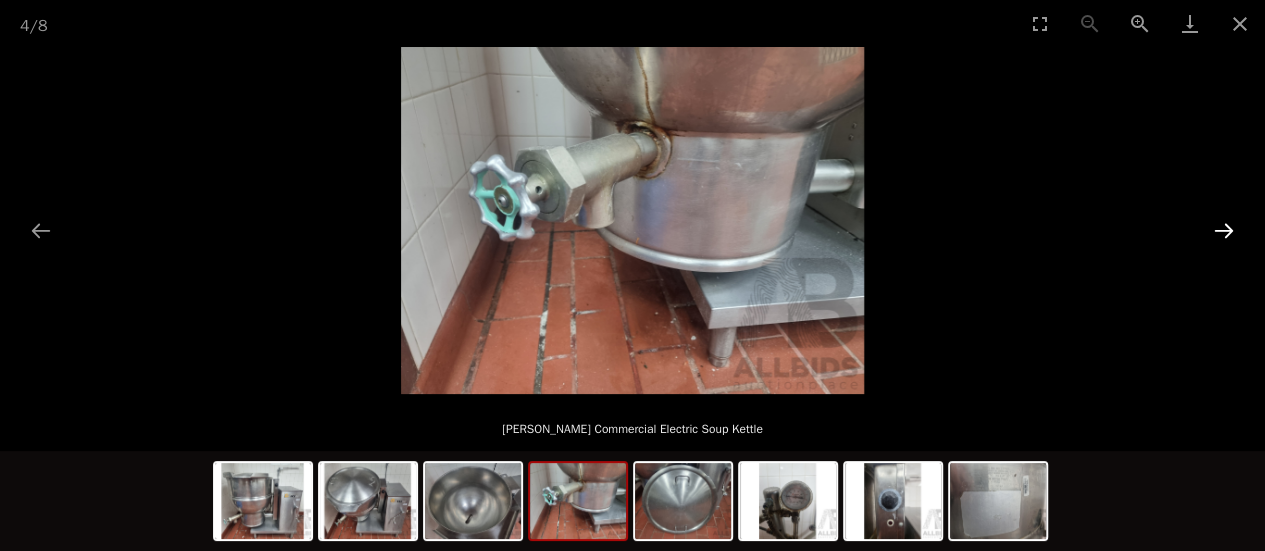 click at bounding box center [1224, 230] 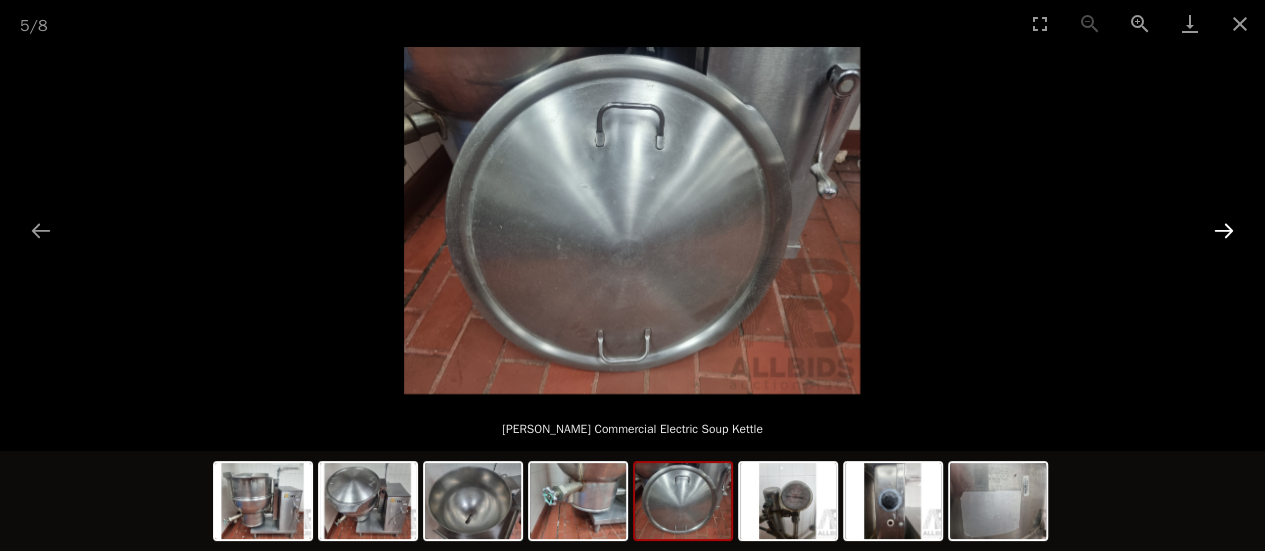 click at bounding box center [1224, 230] 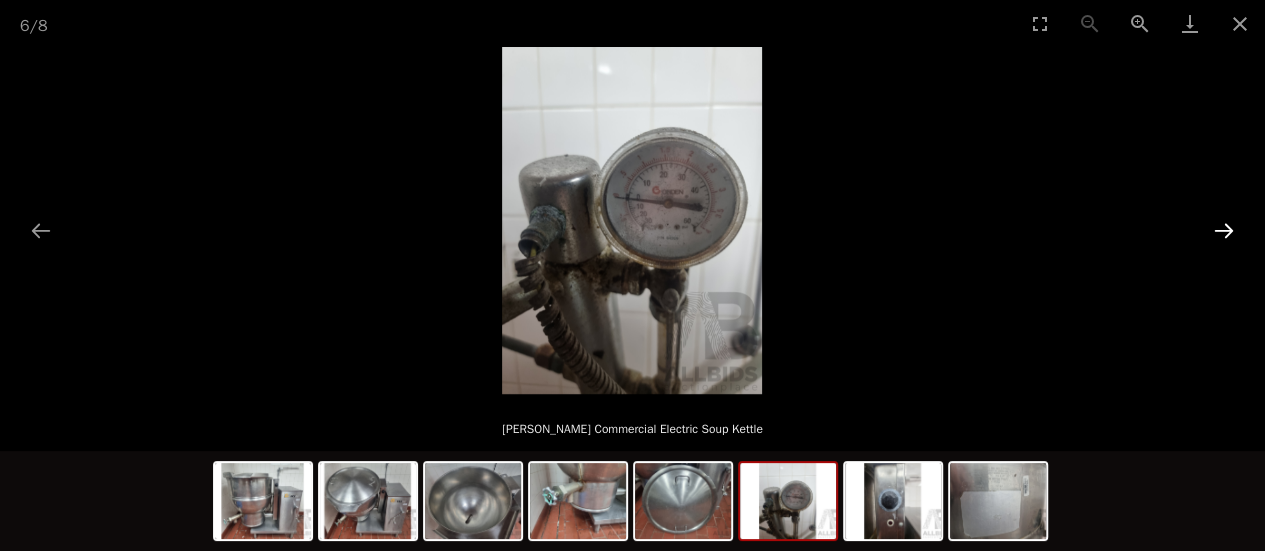 click at bounding box center [1224, 230] 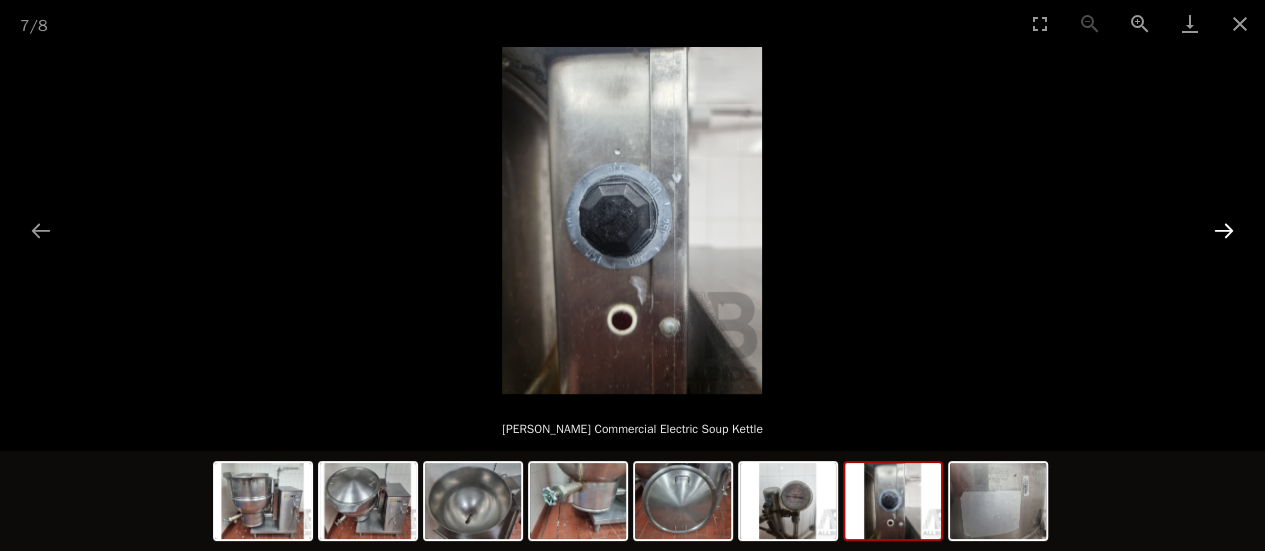 click at bounding box center [1224, 230] 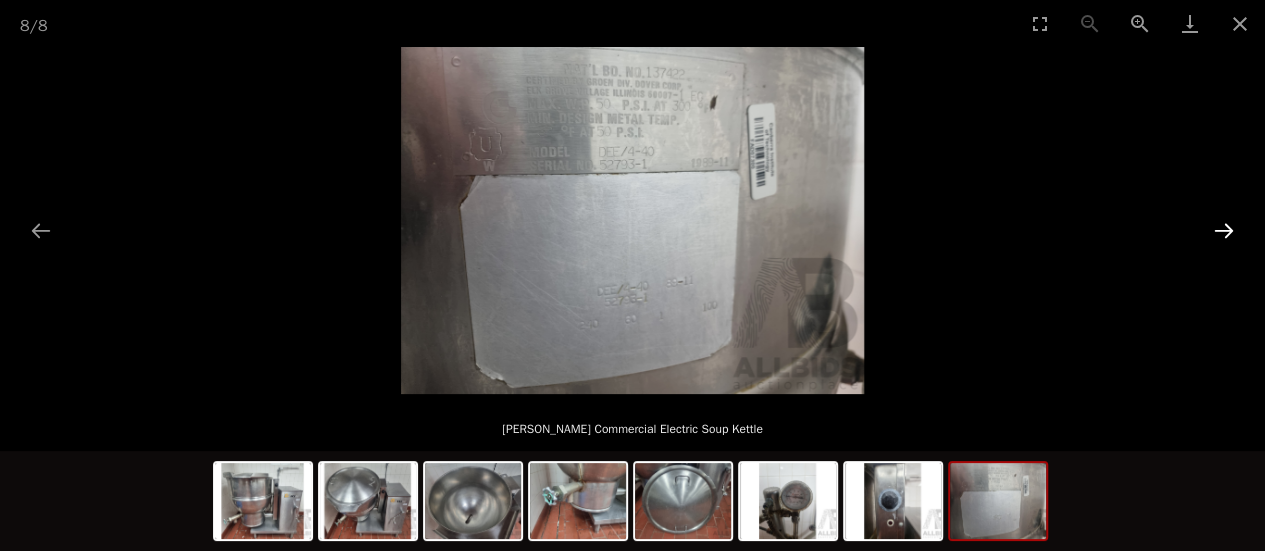 click at bounding box center (1224, 230) 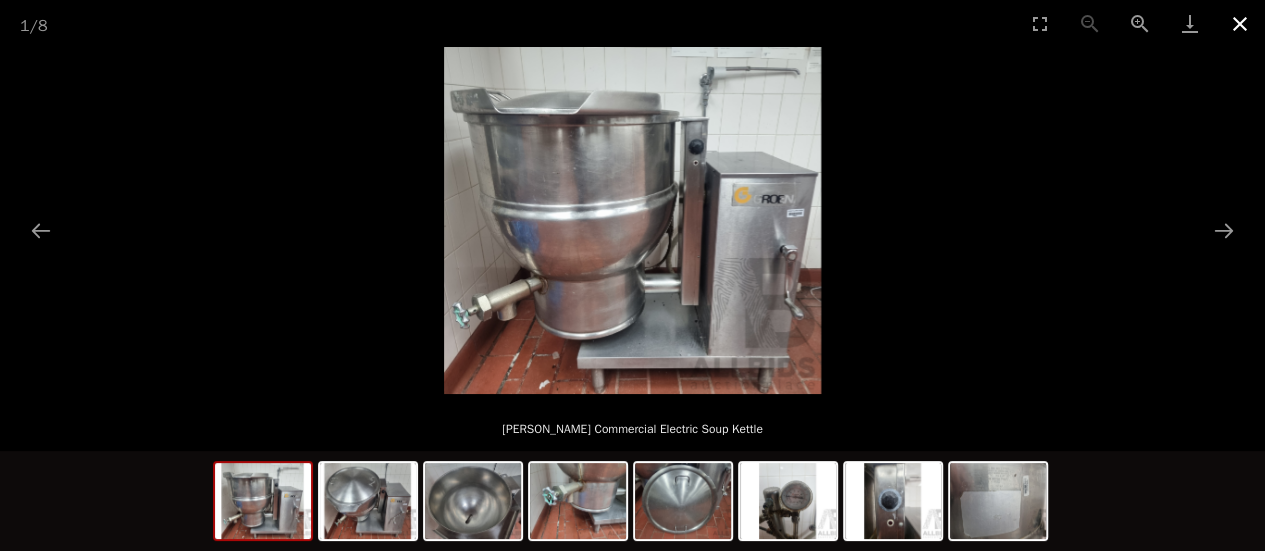 click at bounding box center [1240, 23] 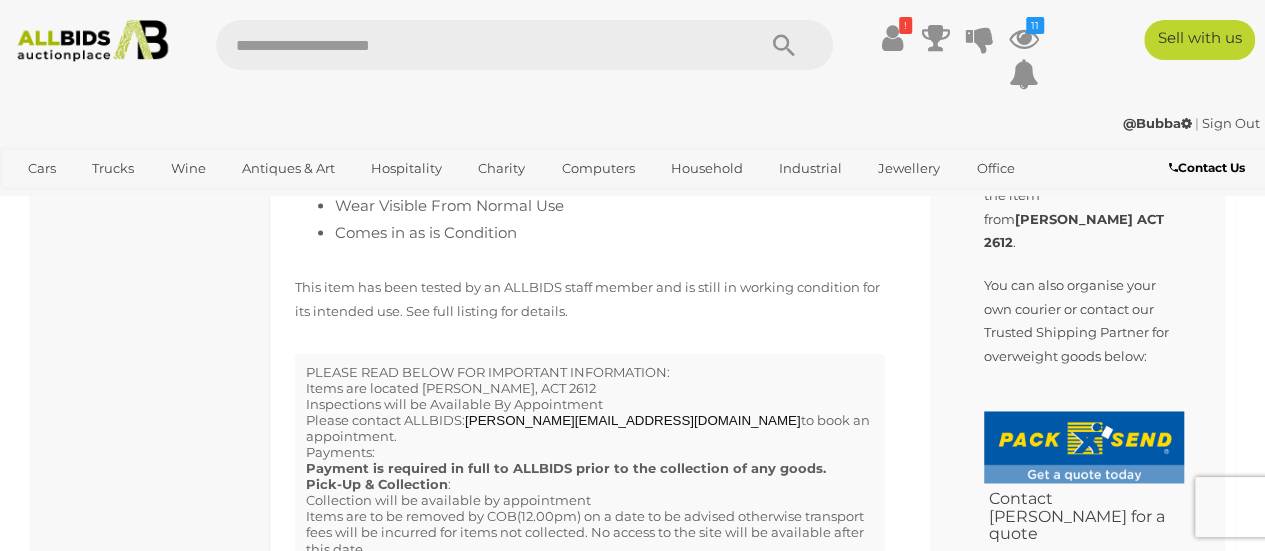 scroll, scrollTop: 1352, scrollLeft: 0, axis: vertical 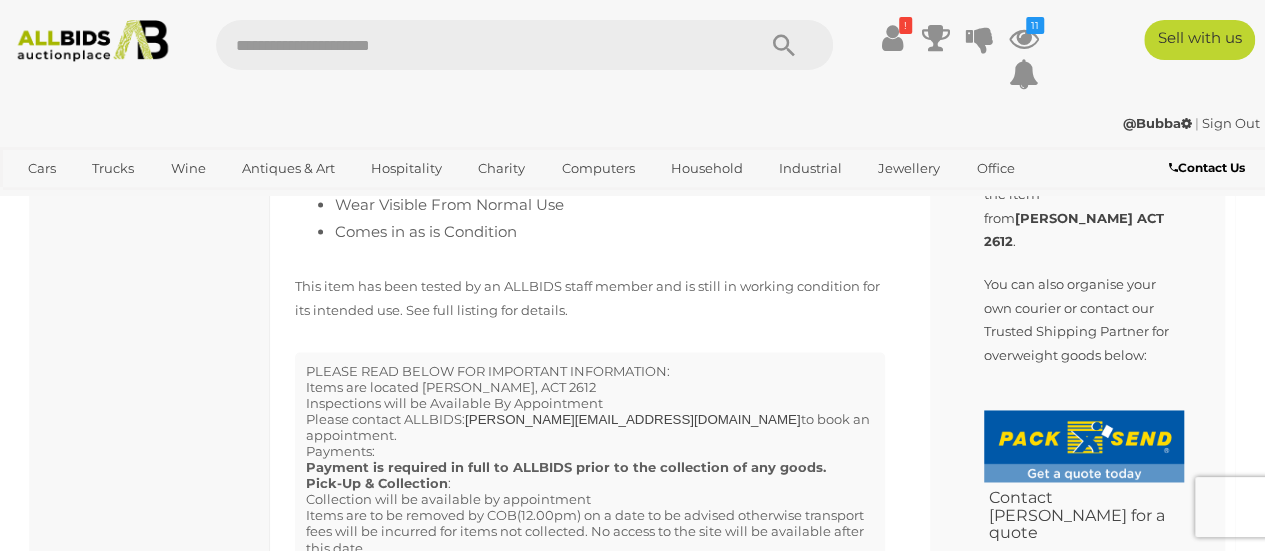click on "[PERSON_NAME][EMAIL_ADDRESS][DOMAIN_NAME]" at bounding box center [633, 419] 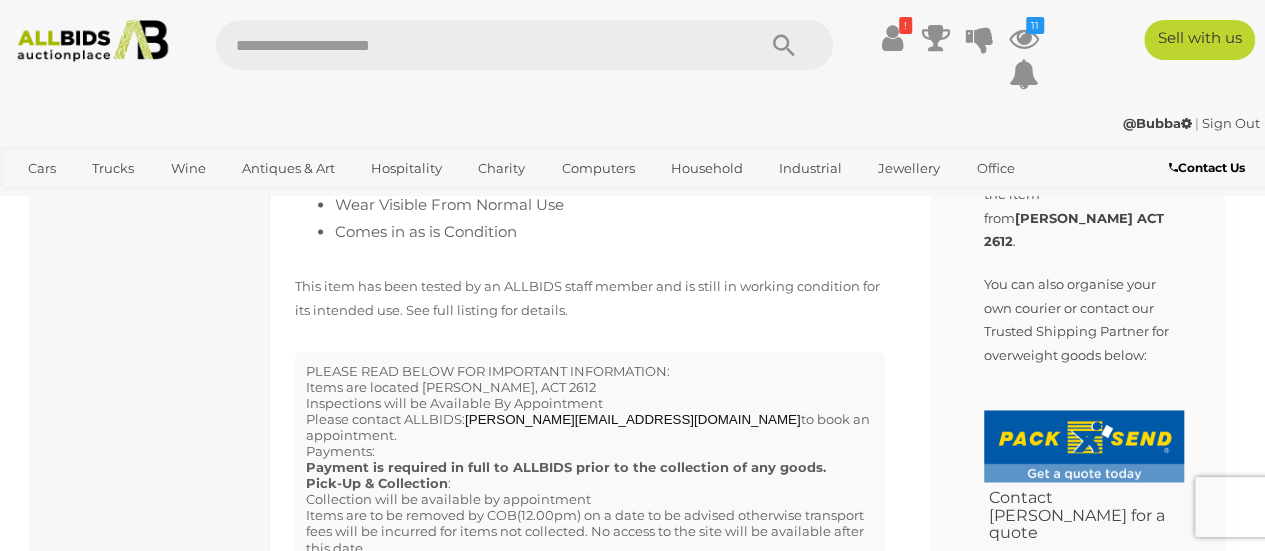 click on "PLEASE READ BELOW FOR IMPORTANT INFORMATION:
Items are located [PERSON_NAME], ACT 2612
Inspections will be Available By Appointment
Please contact ALLBIDS:  [PERSON_NAME][EMAIL_ADDRESS][DOMAIN_NAME]  to book an appointment.
Payments:
Payment is required in full to ALLBIDS prior to the collection of any goods.
Pick-Up & Collection :
Collection will be available by appointment  Items
are to be removed by COB(12.00pm) on a date to be advised otherwise
transport fees will be incurred for items not collected. No access to
the site will be available after this date. Collection inquiries please contact  [PERSON_NAME][EMAIL_ADDRESS][DOMAIN_NAME]
NO ALLBIDS STAFF will be able to assist in  or dismantling,  loading,
removing any asset.  Note: Load shifting equipment is not available onsite For Large/Heavy Items Items are to be completely removed from their
current location at the cost of the buyer." at bounding box center (590, 550) 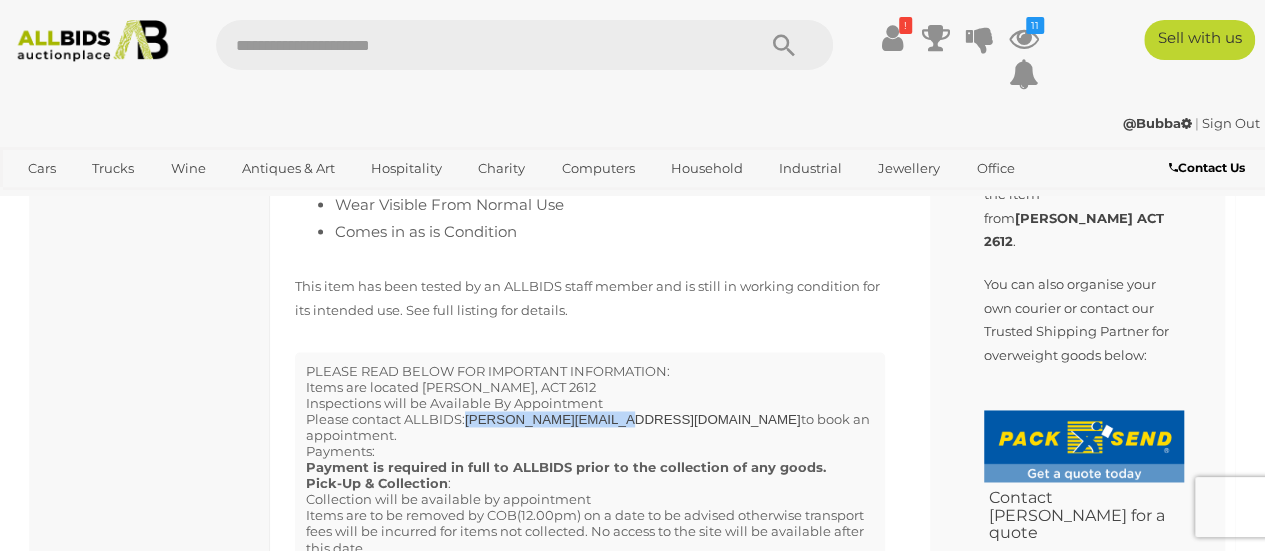 drag, startPoint x: 596, startPoint y: 419, endPoint x: 467, endPoint y: 419, distance: 129 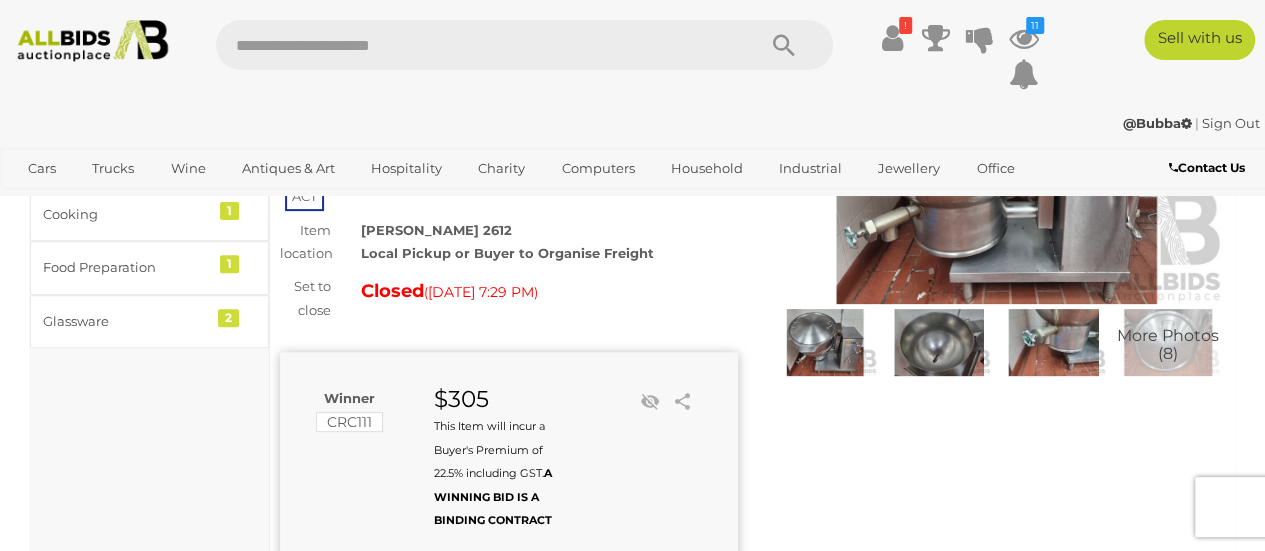 scroll, scrollTop: 0, scrollLeft: 0, axis: both 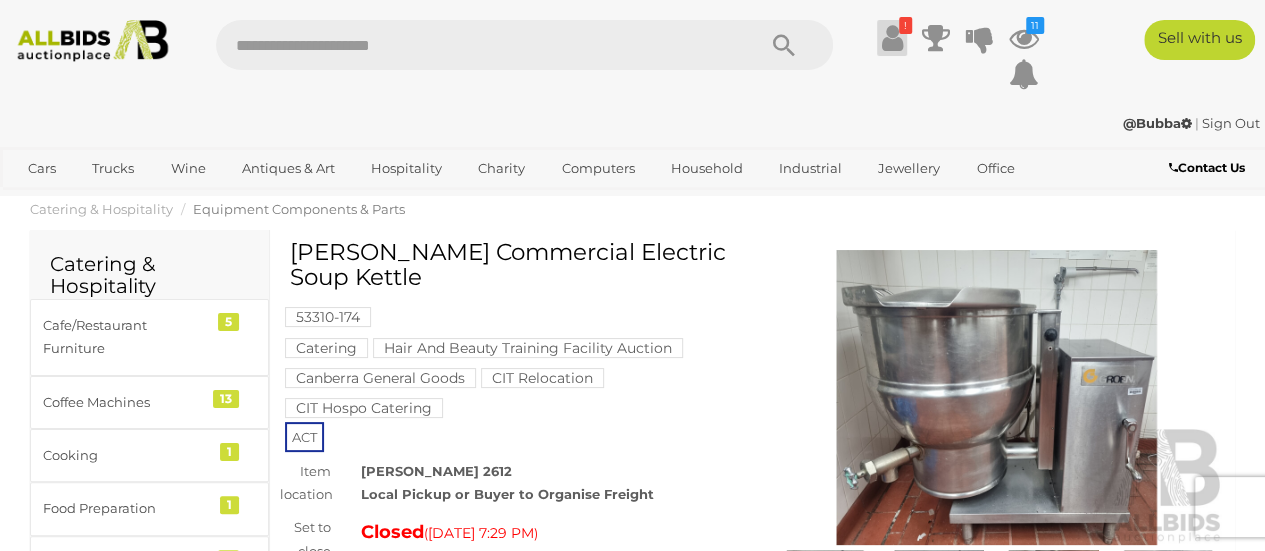 click at bounding box center (892, 38) 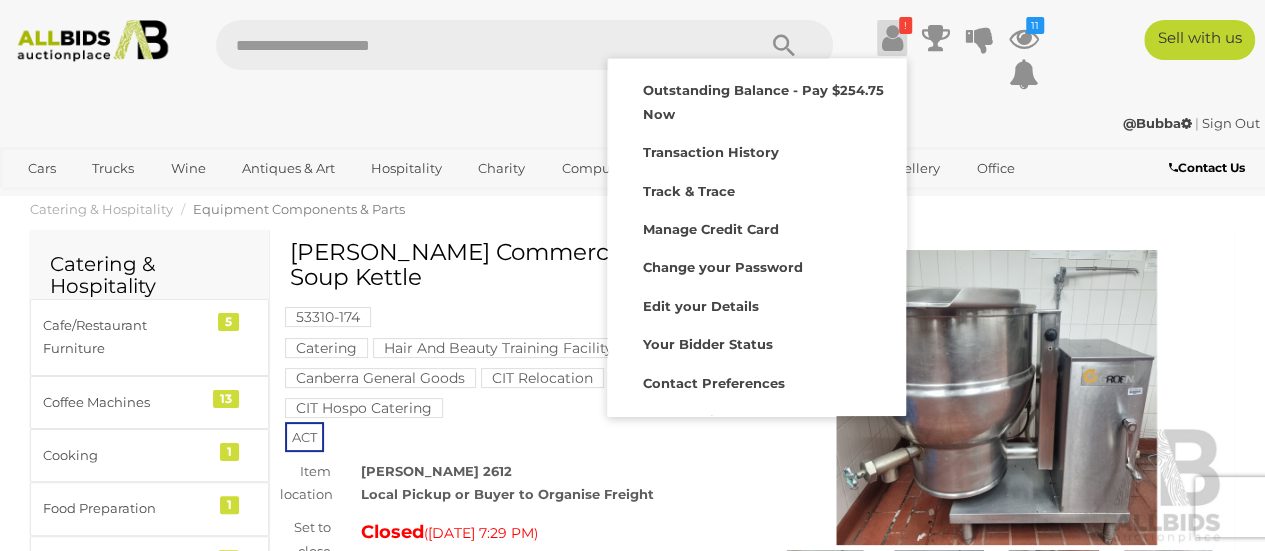 click on "[PERSON_NAME] Commercial Electric Soup Kettle" at bounding box center [511, 265] 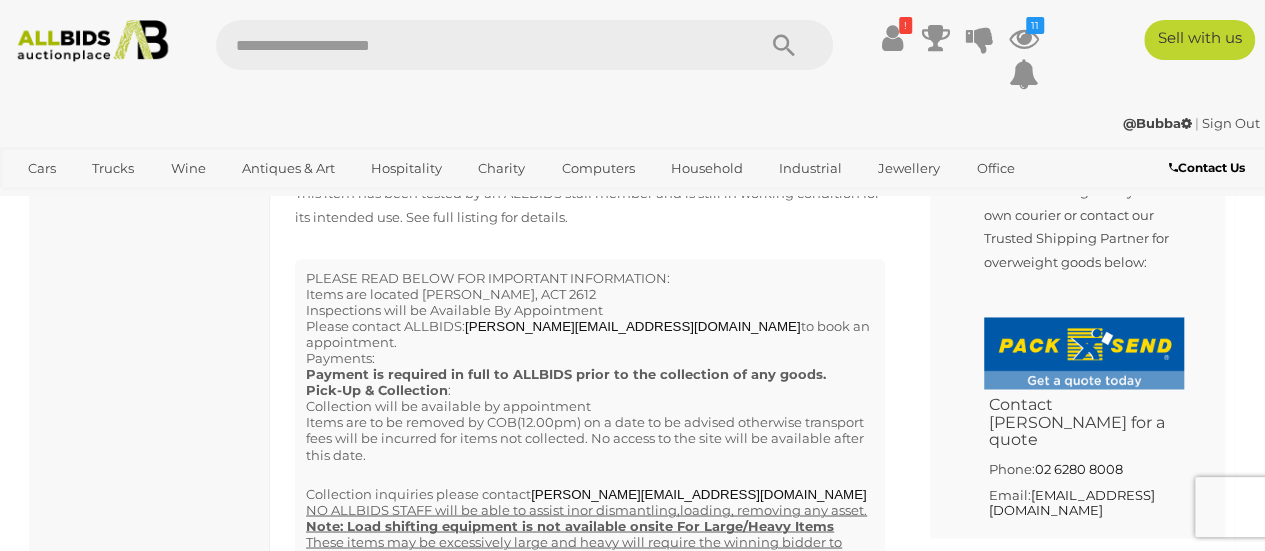 scroll, scrollTop: 1437, scrollLeft: 0, axis: vertical 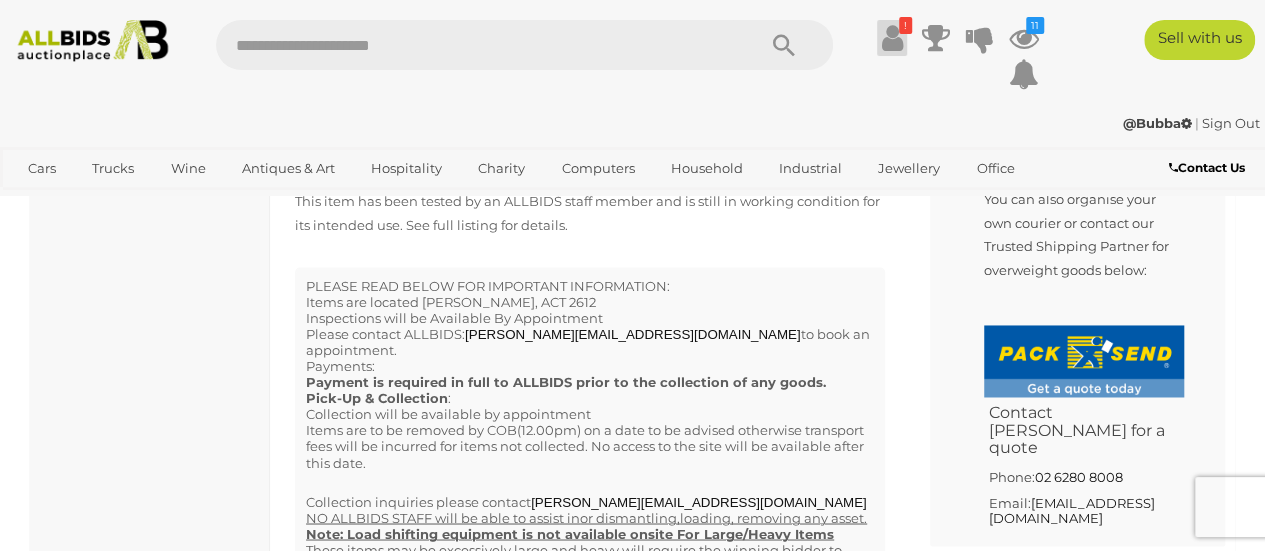 click at bounding box center (892, 38) 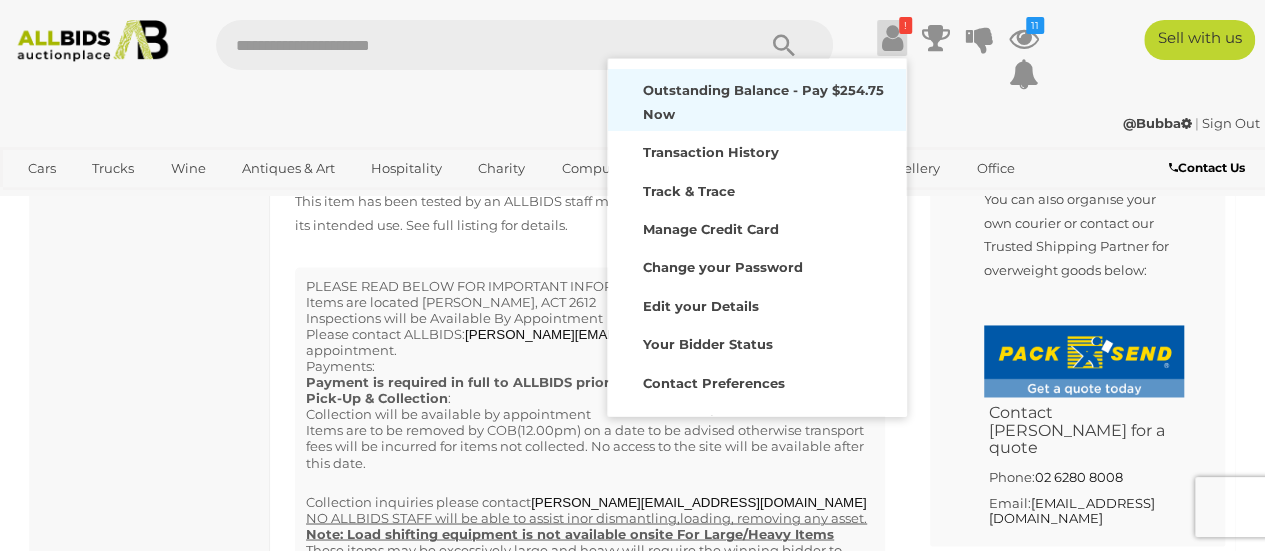 click on "Outstanding Balance - Pay $254.75 Now" at bounding box center [763, 101] 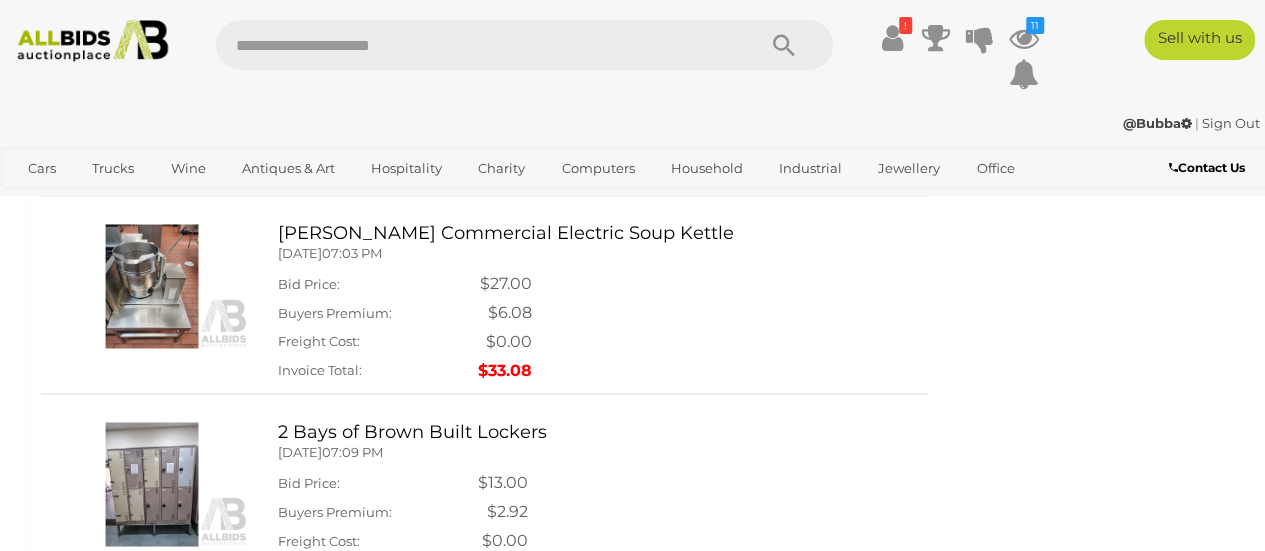 scroll, scrollTop: 1408, scrollLeft: 0, axis: vertical 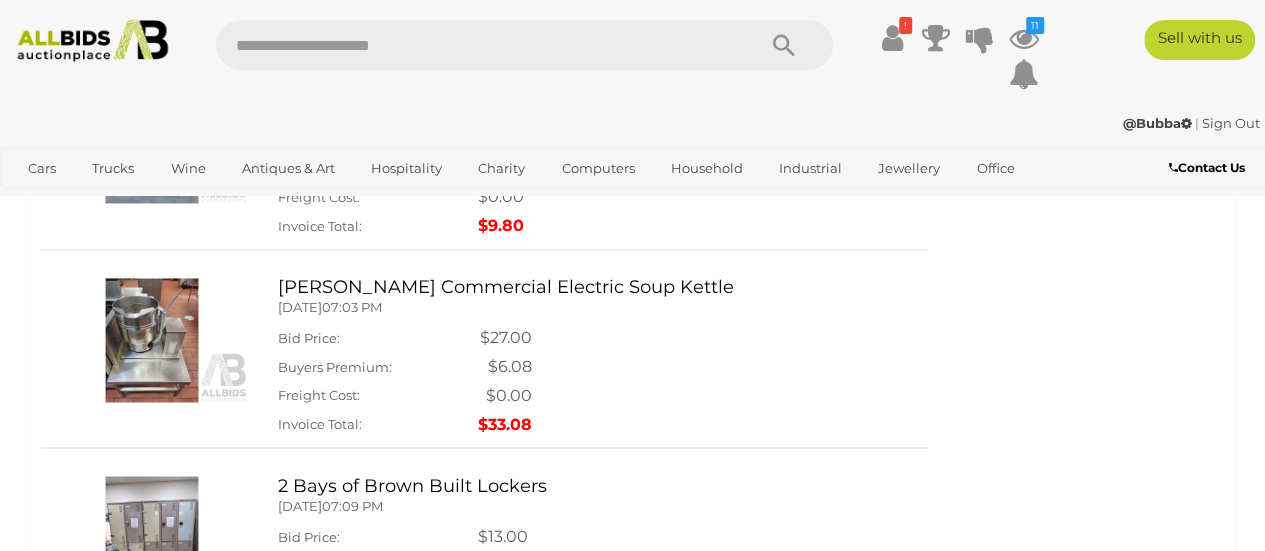 click on "[PERSON_NAME] Commercial Electric Soup Kettle" at bounding box center [595, 288] 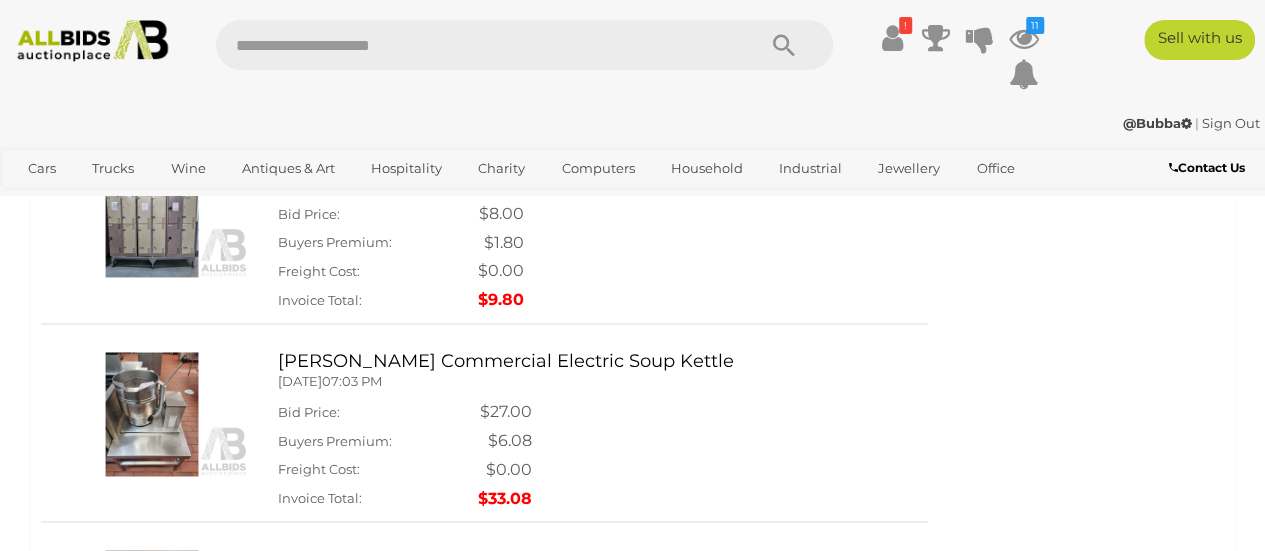 scroll, scrollTop: 1335, scrollLeft: 0, axis: vertical 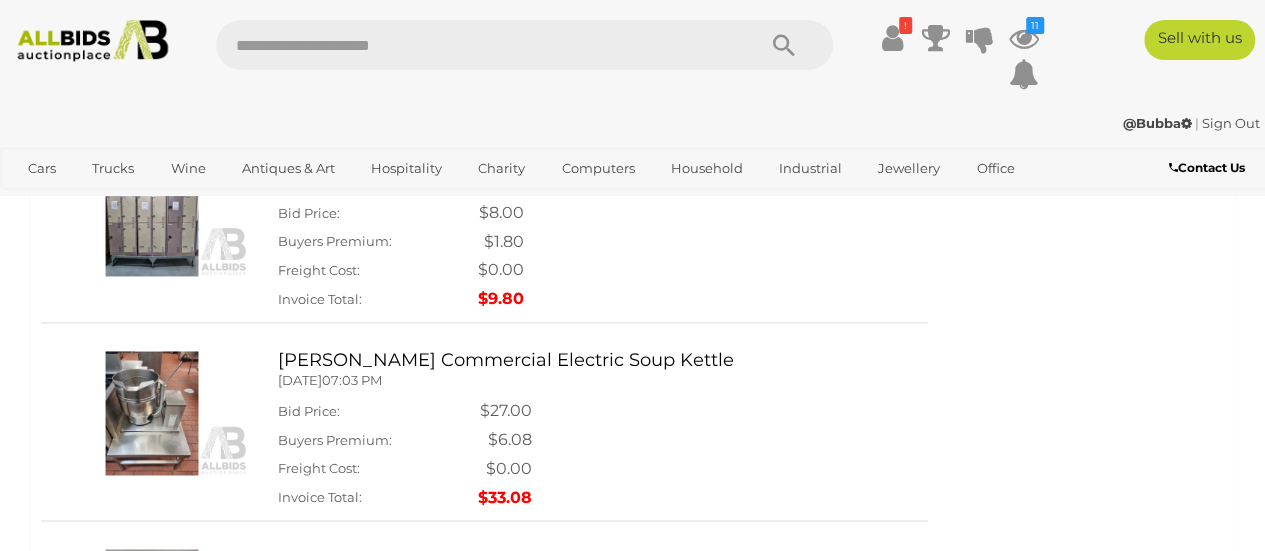 click at bounding box center (152, 413) 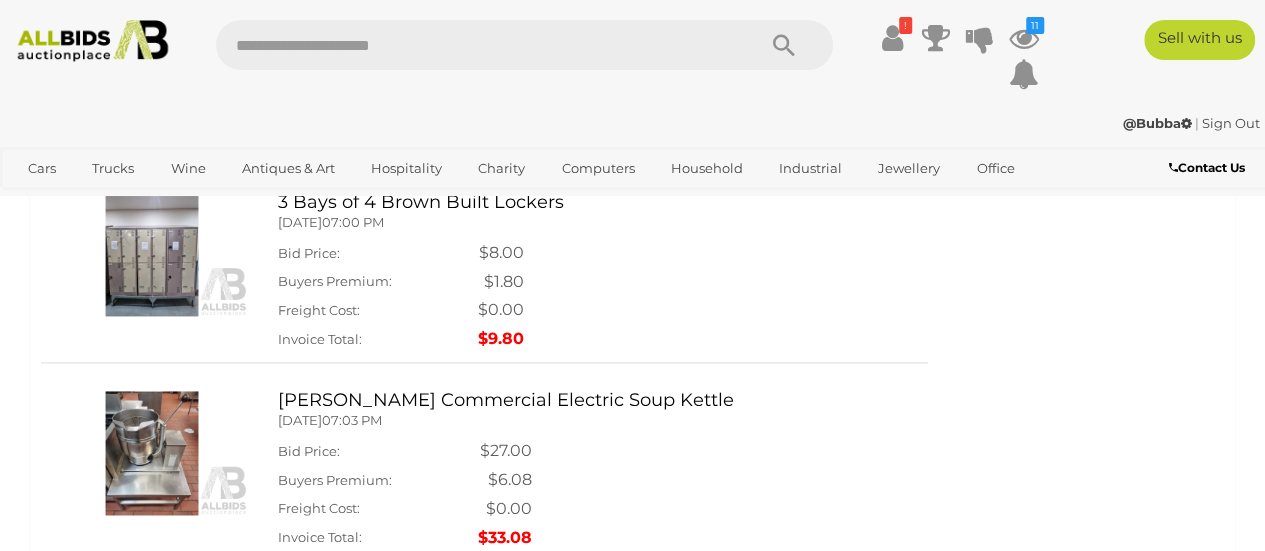 click at bounding box center [152, 453] 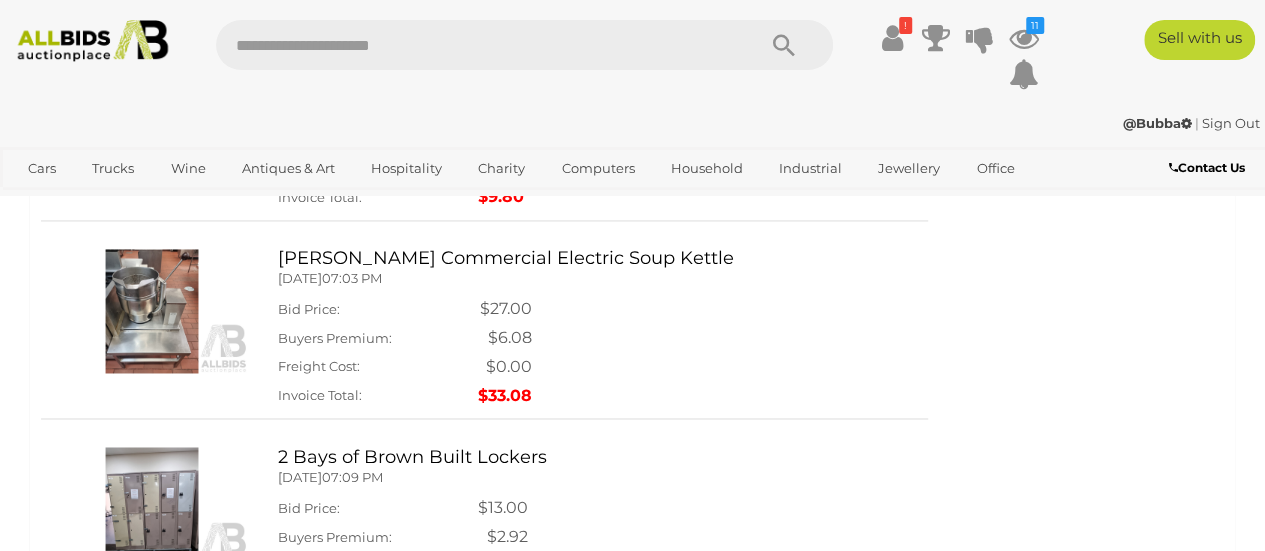 scroll, scrollTop: 1390, scrollLeft: 0, axis: vertical 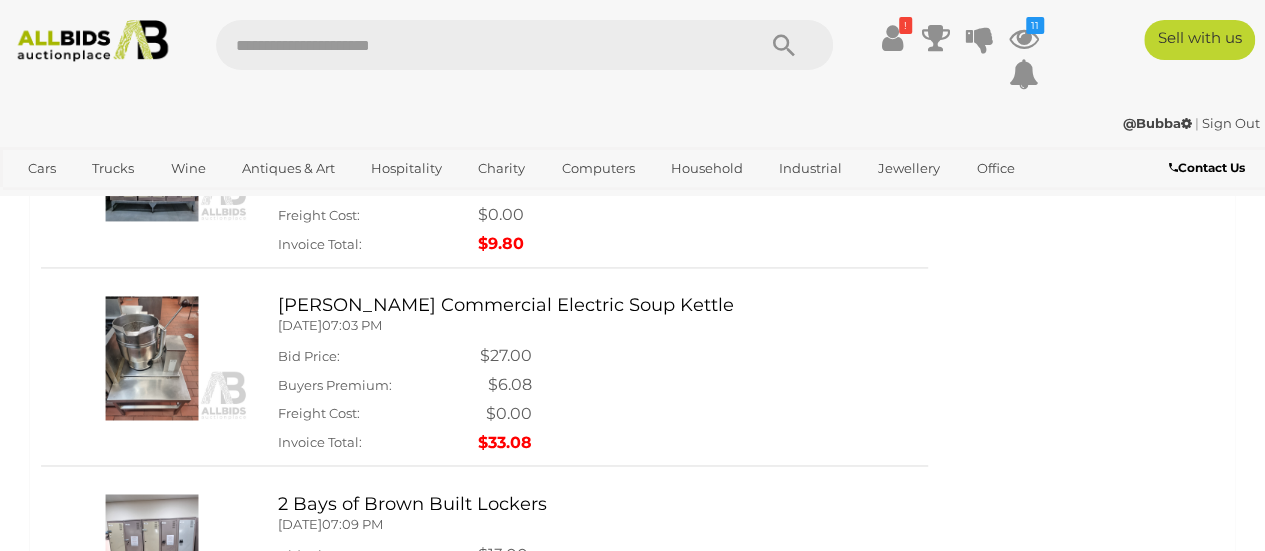 click on "07:03 PM" at bounding box center [352, 325] 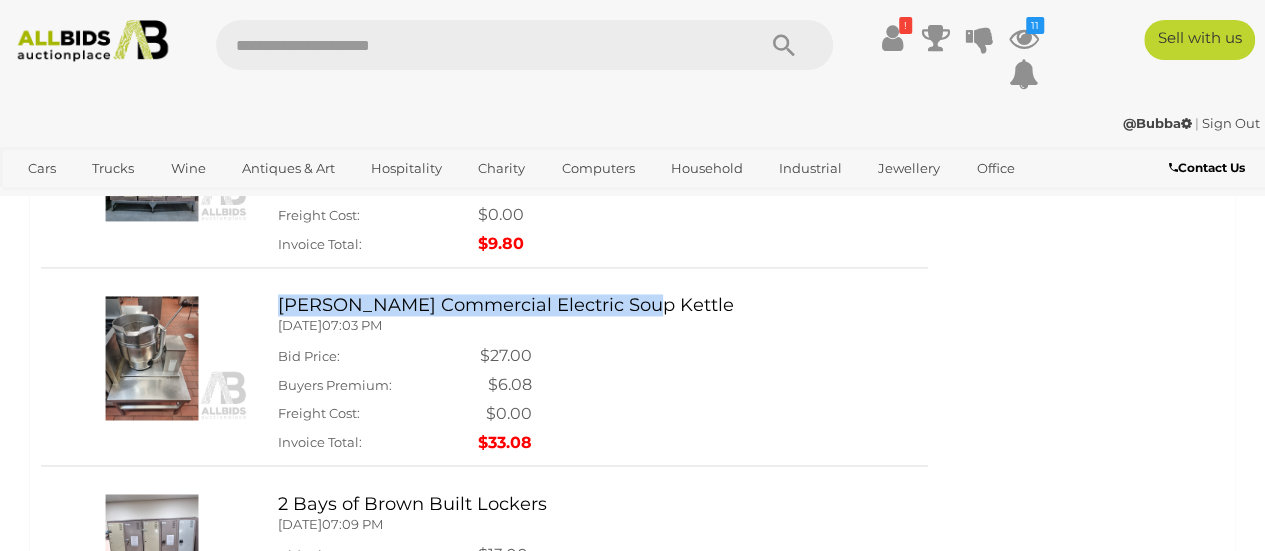 drag, startPoint x: 272, startPoint y: 302, endPoint x: 655, endPoint y: 286, distance: 383.33405 